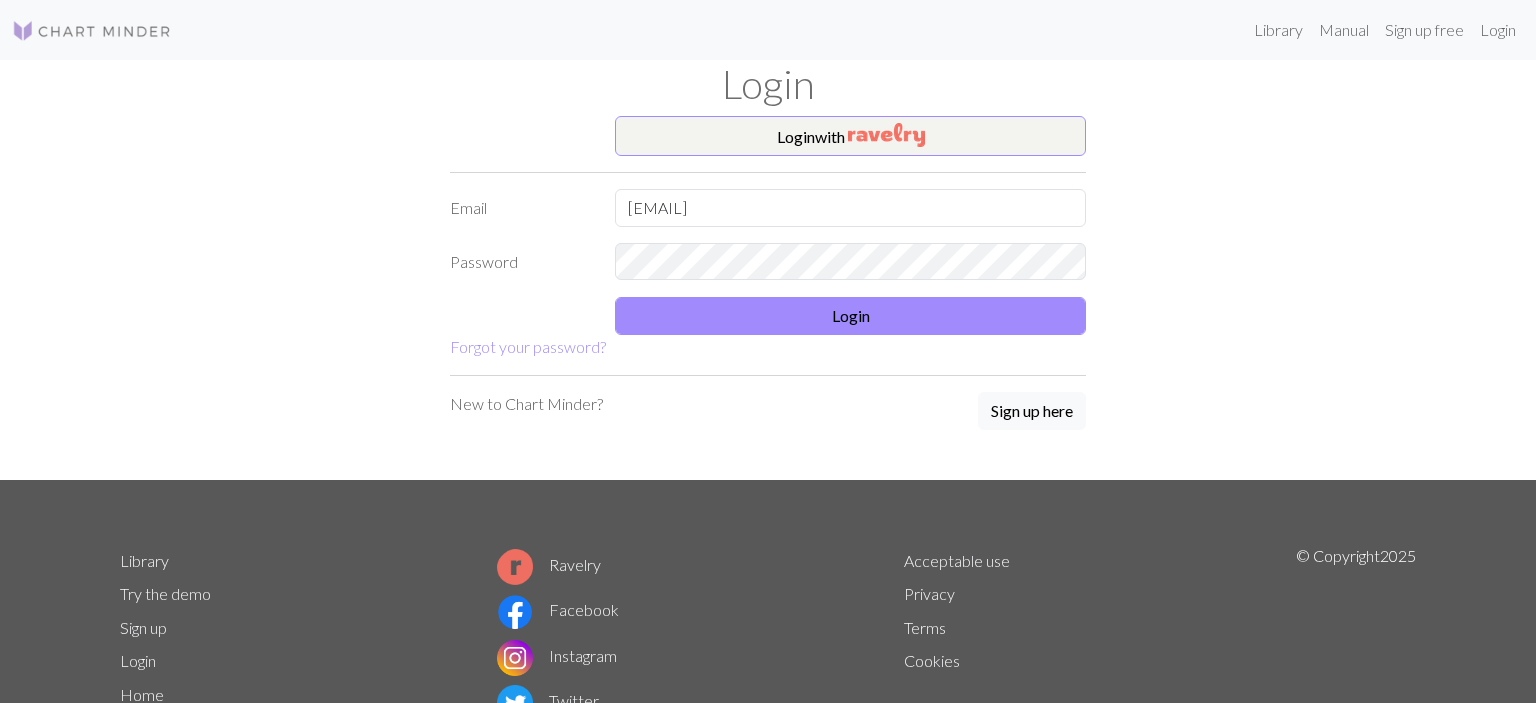 scroll, scrollTop: 0, scrollLeft: 0, axis: both 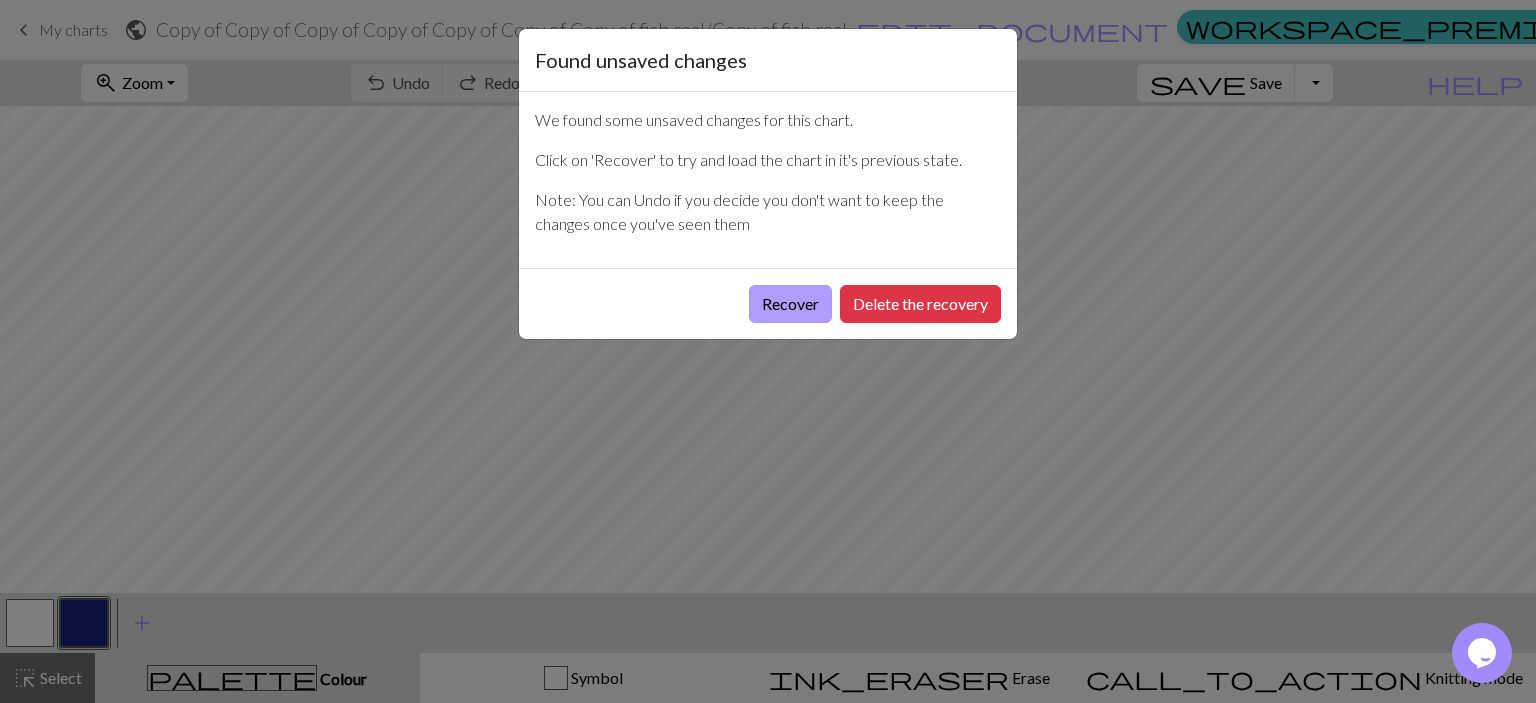 click on "Recover" at bounding box center (790, 304) 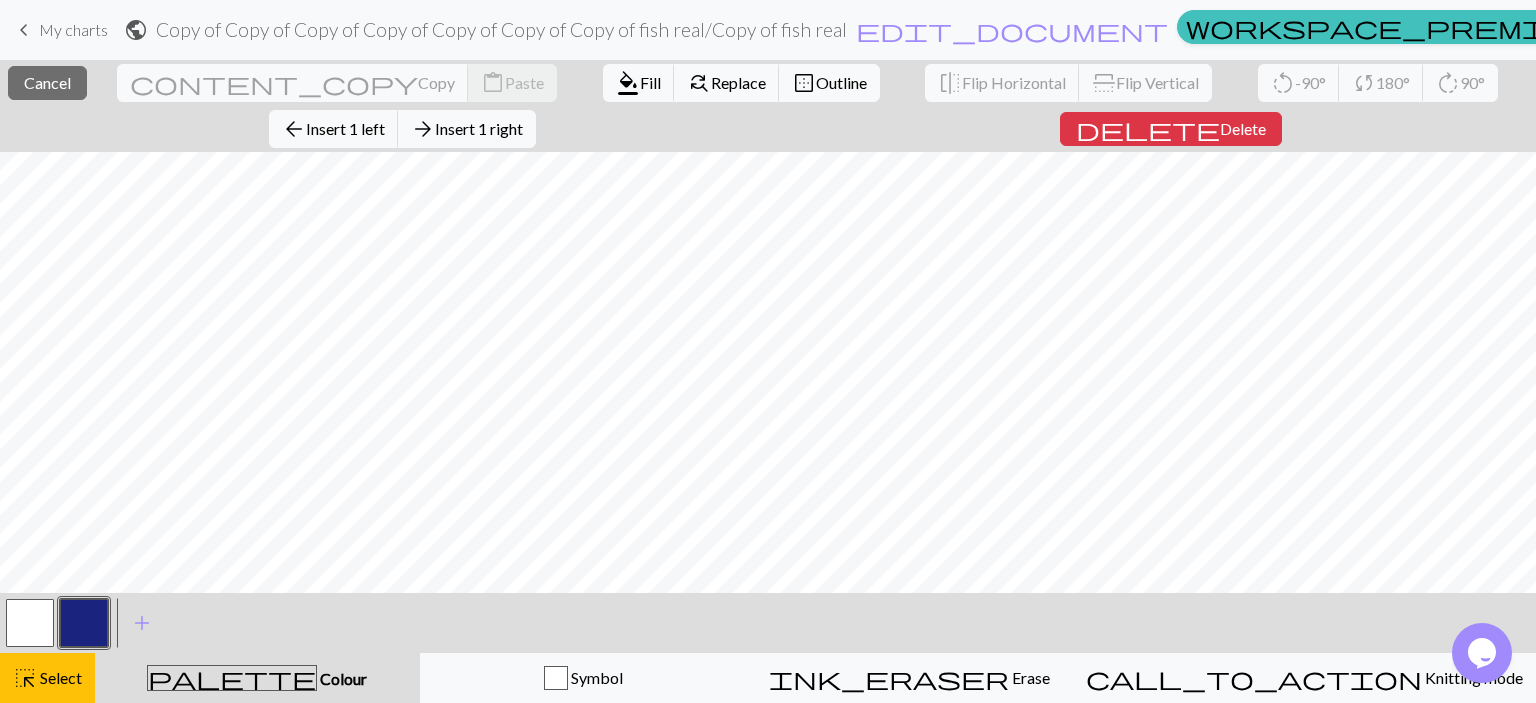 click at bounding box center [30, 623] 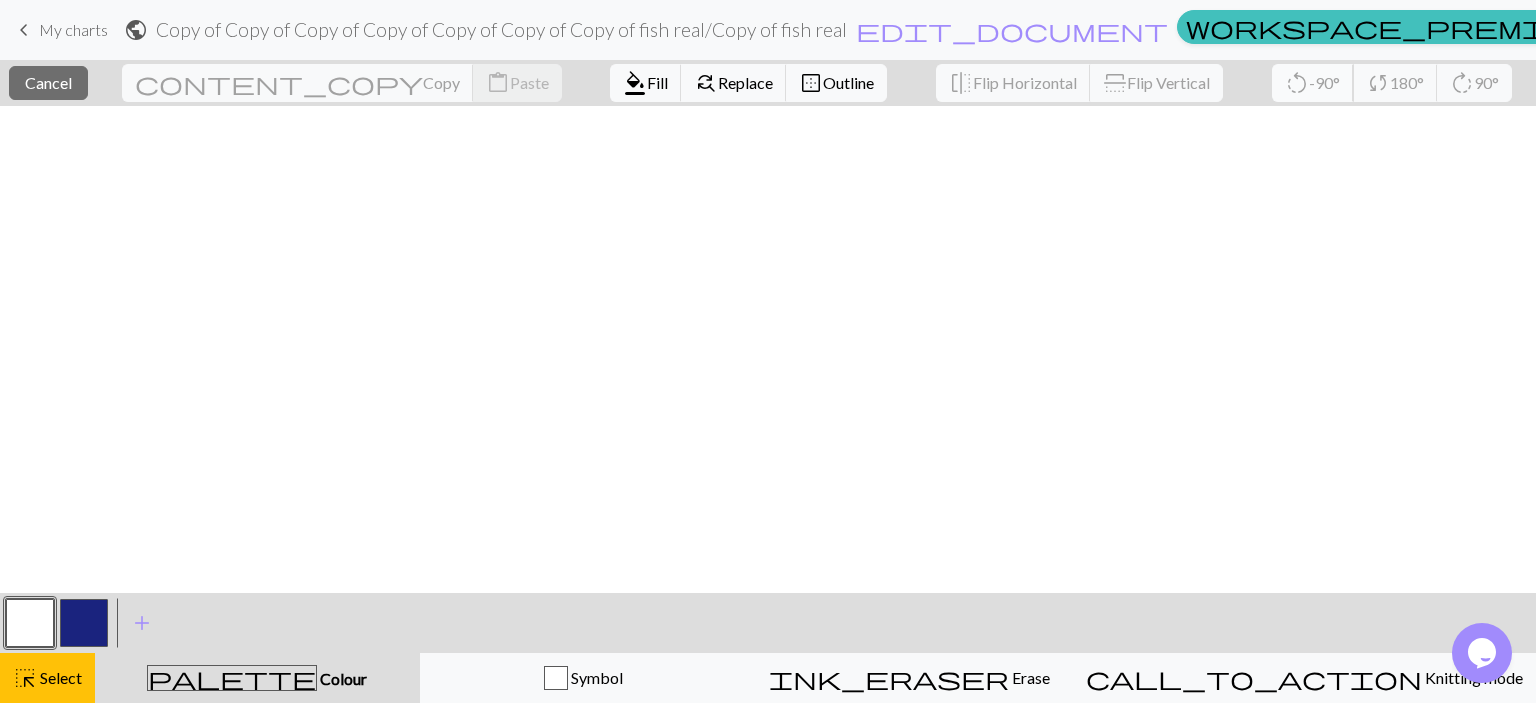 scroll, scrollTop: 1042, scrollLeft: 0, axis: vertical 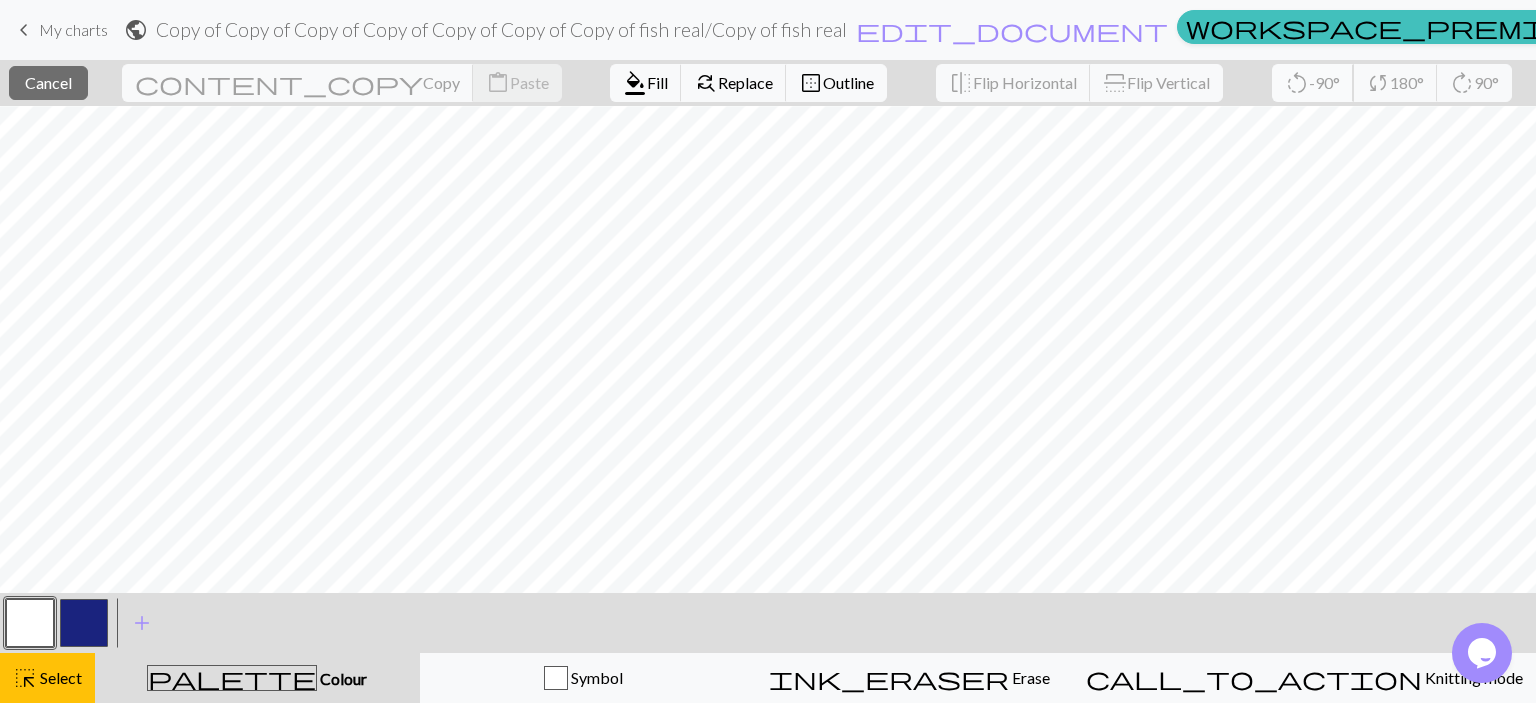 click on "-90°" at bounding box center (1324, 82) 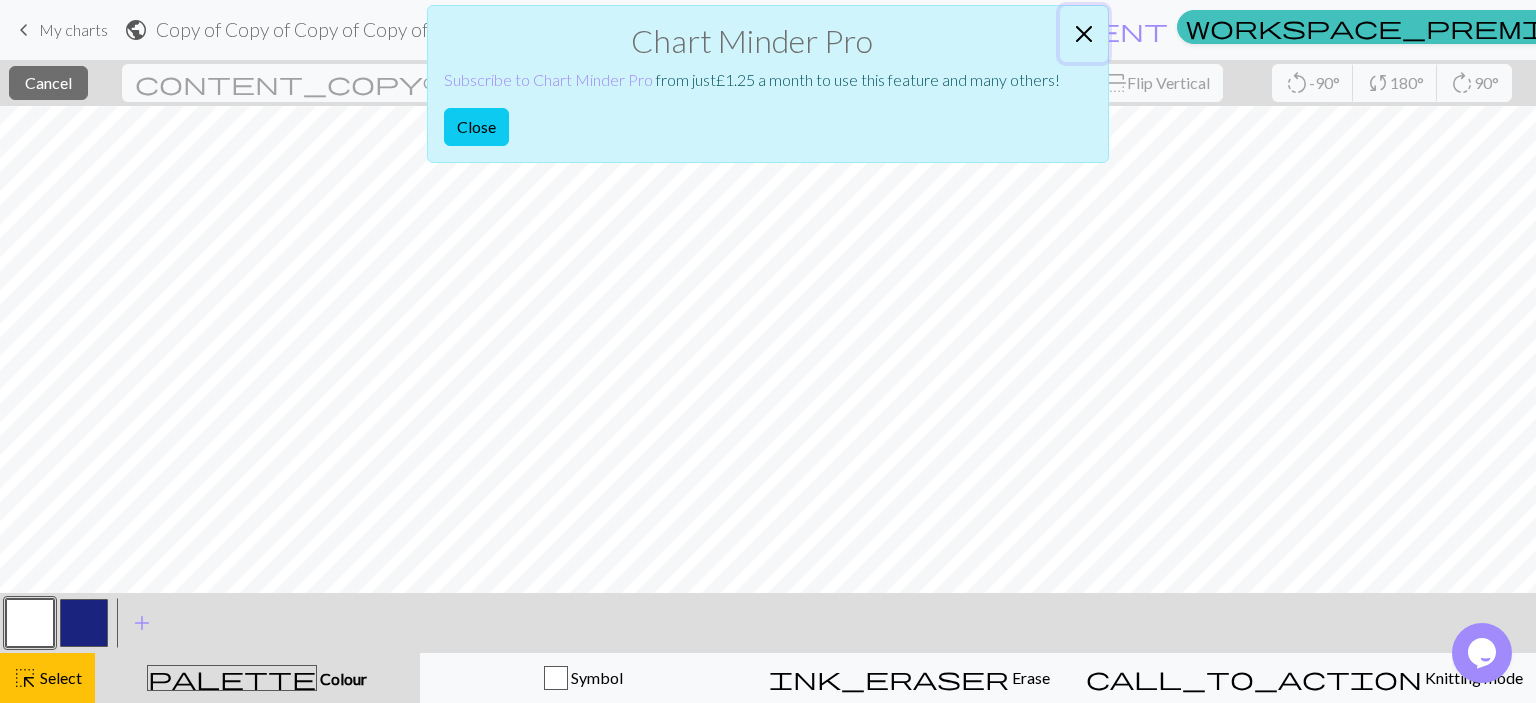 click at bounding box center [1084, 34] 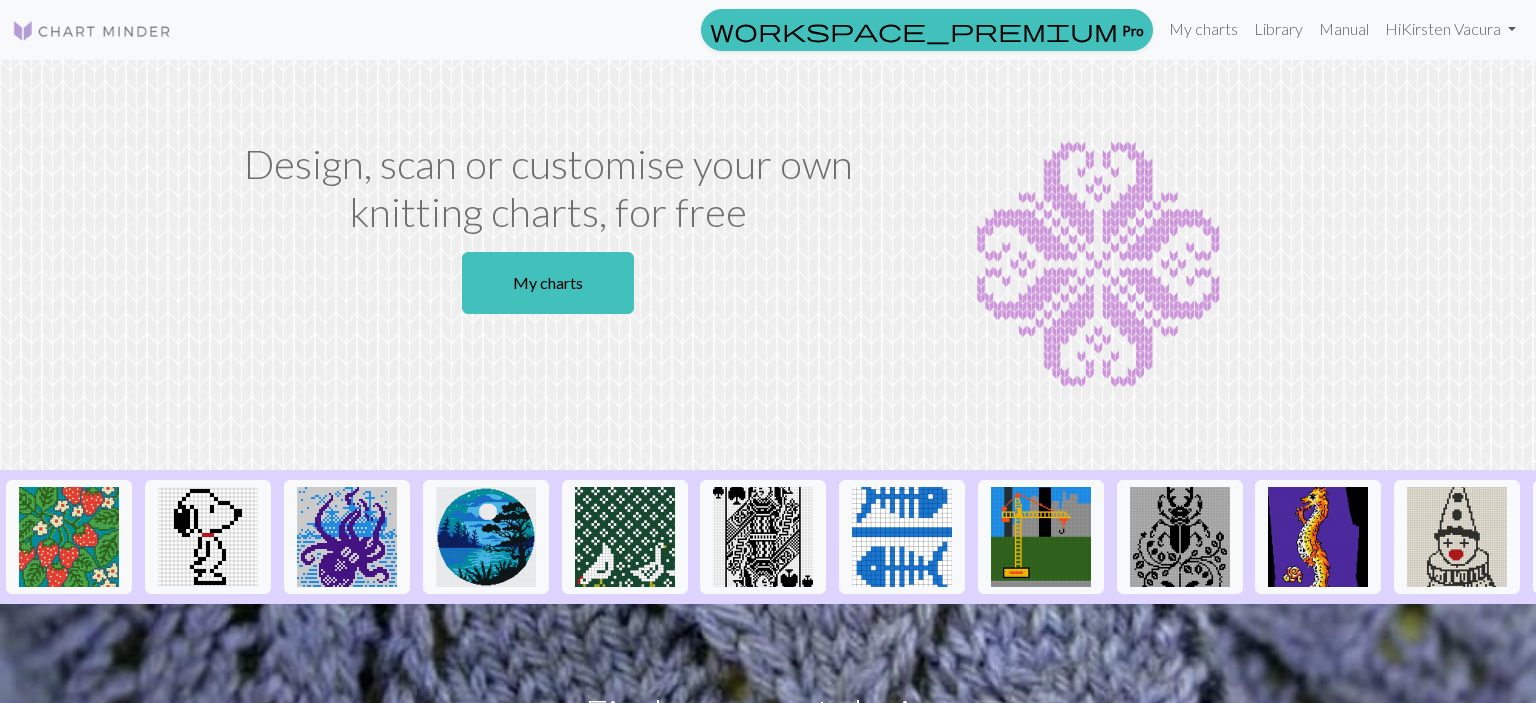 scroll, scrollTop: 0, scrollLeft: 0, axis: both 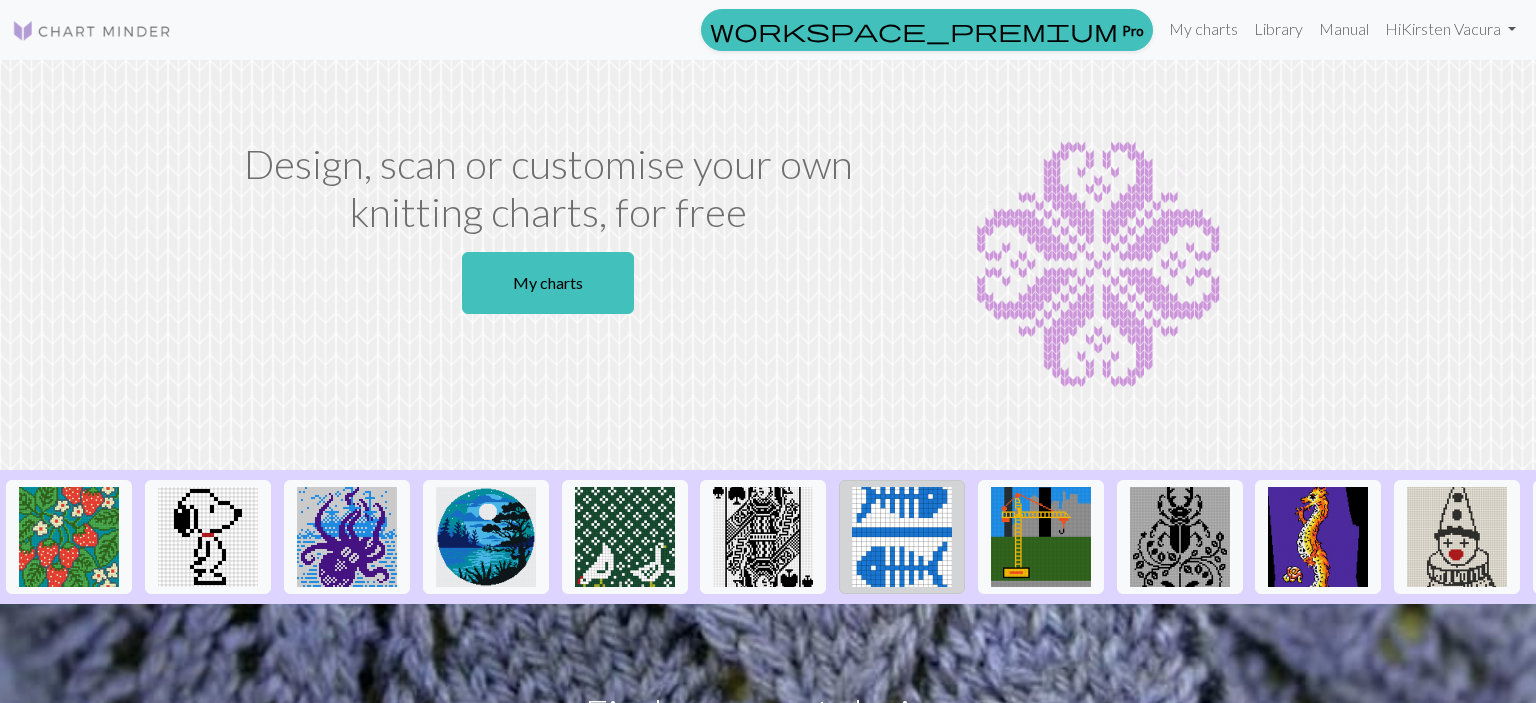 click at bounding box center (902, 537) 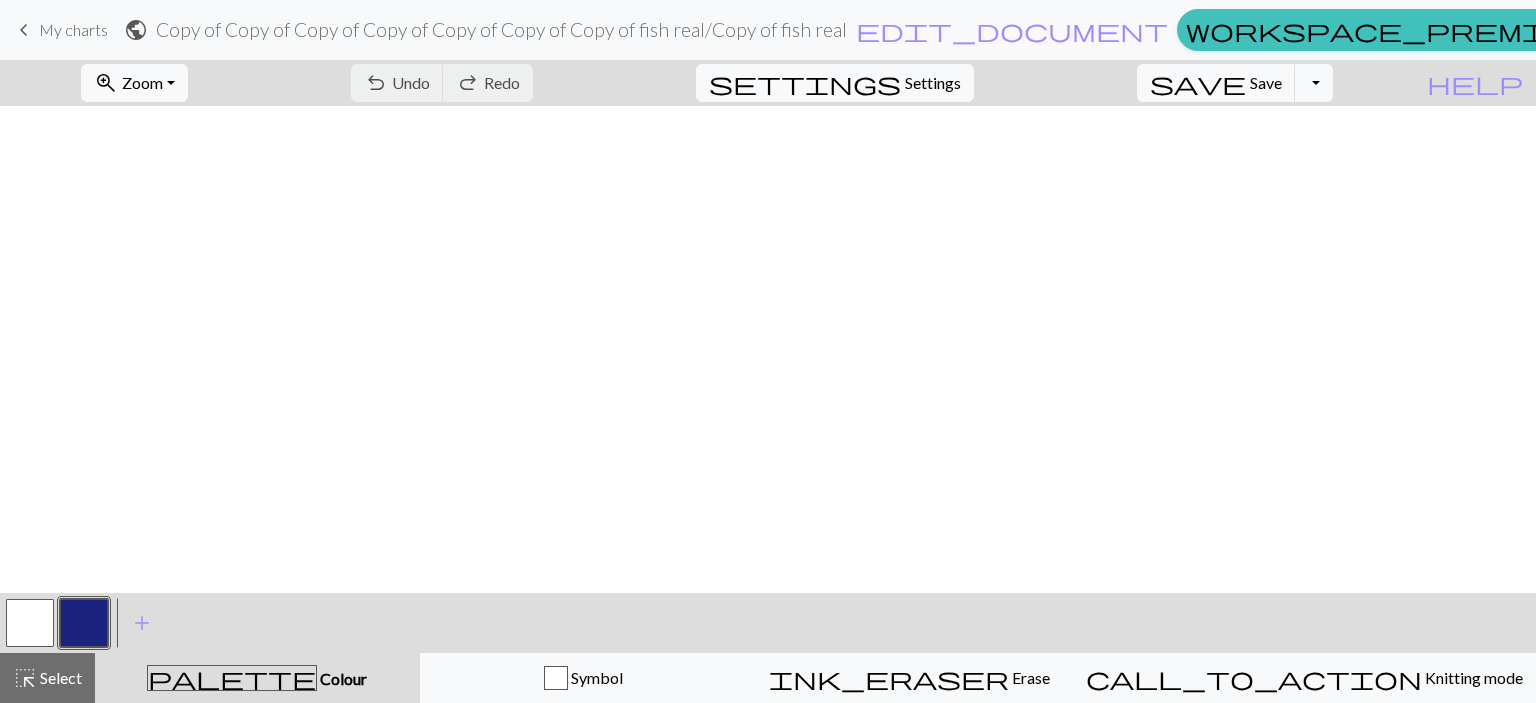 scroll, scrollTop: 0, scrollLeft: 0, axis: both 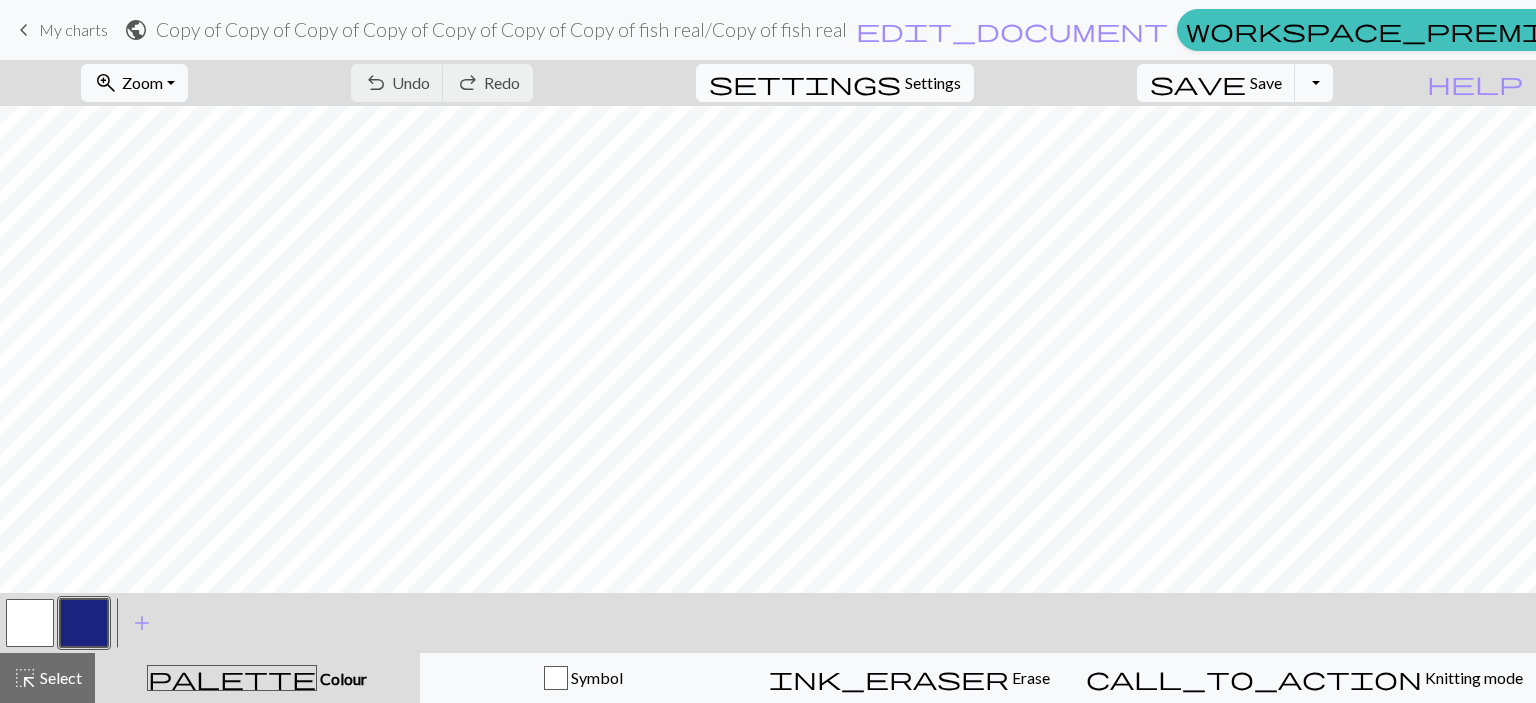 click on "Settings" at bounding box center [933, 83] 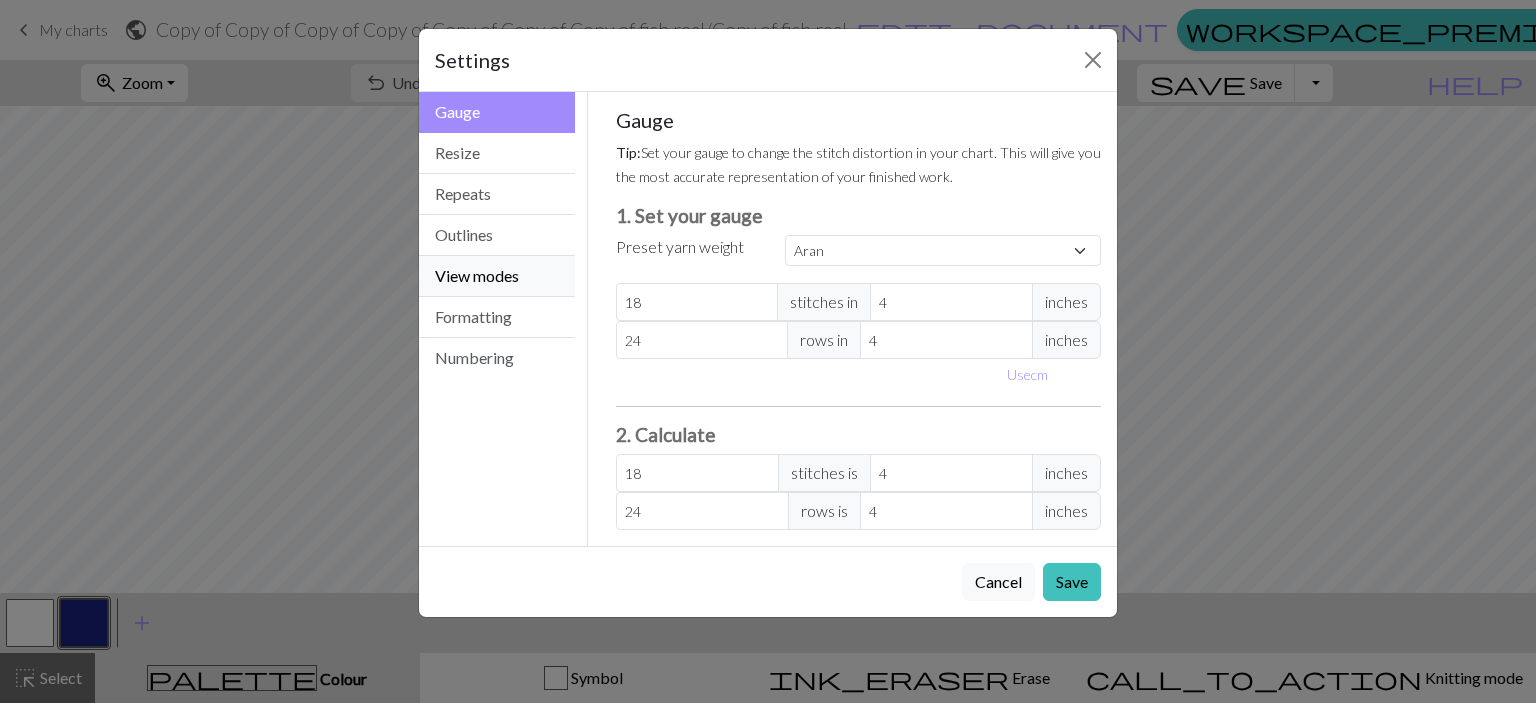 click on "View modes" at bounding box center [497, 276] 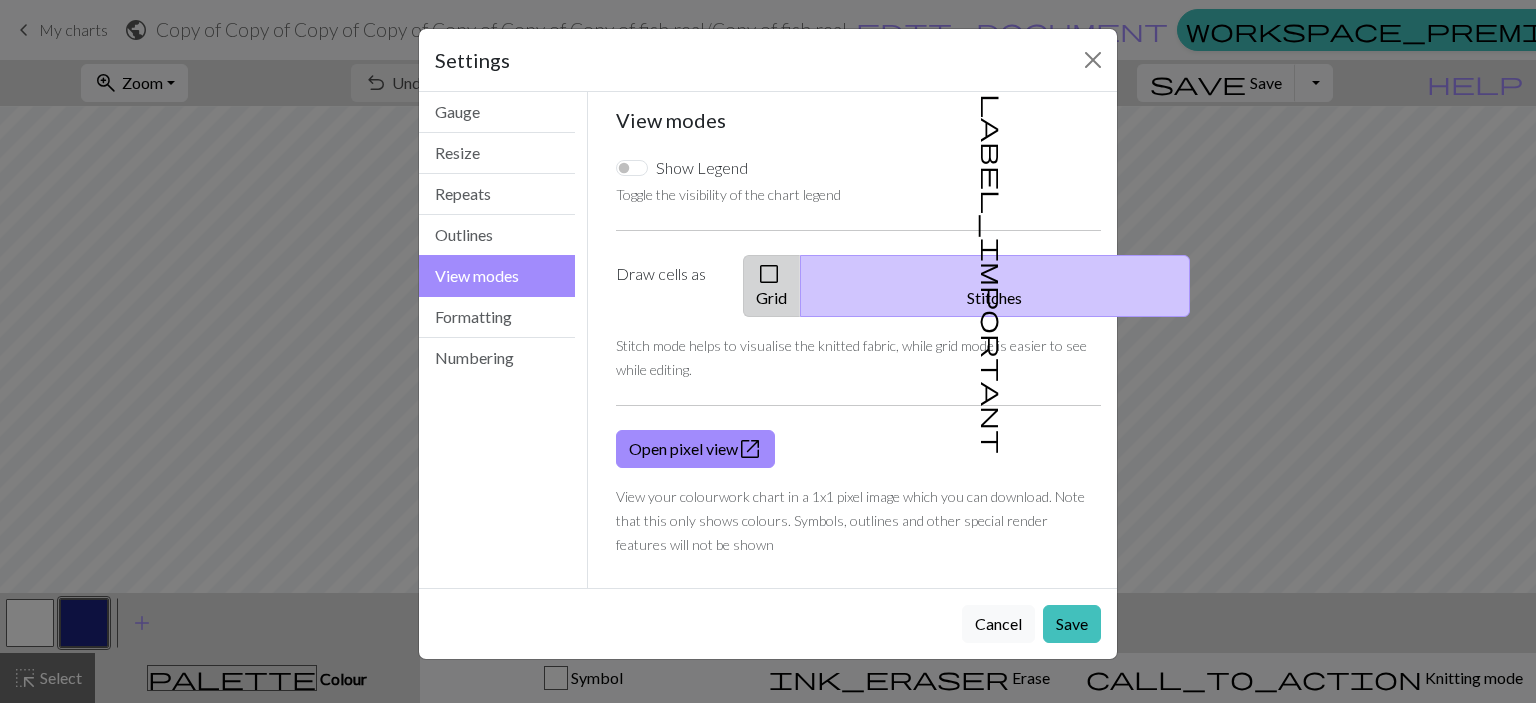 click on "check_box_outline_blank Grid" at bounding box center [772, 286] 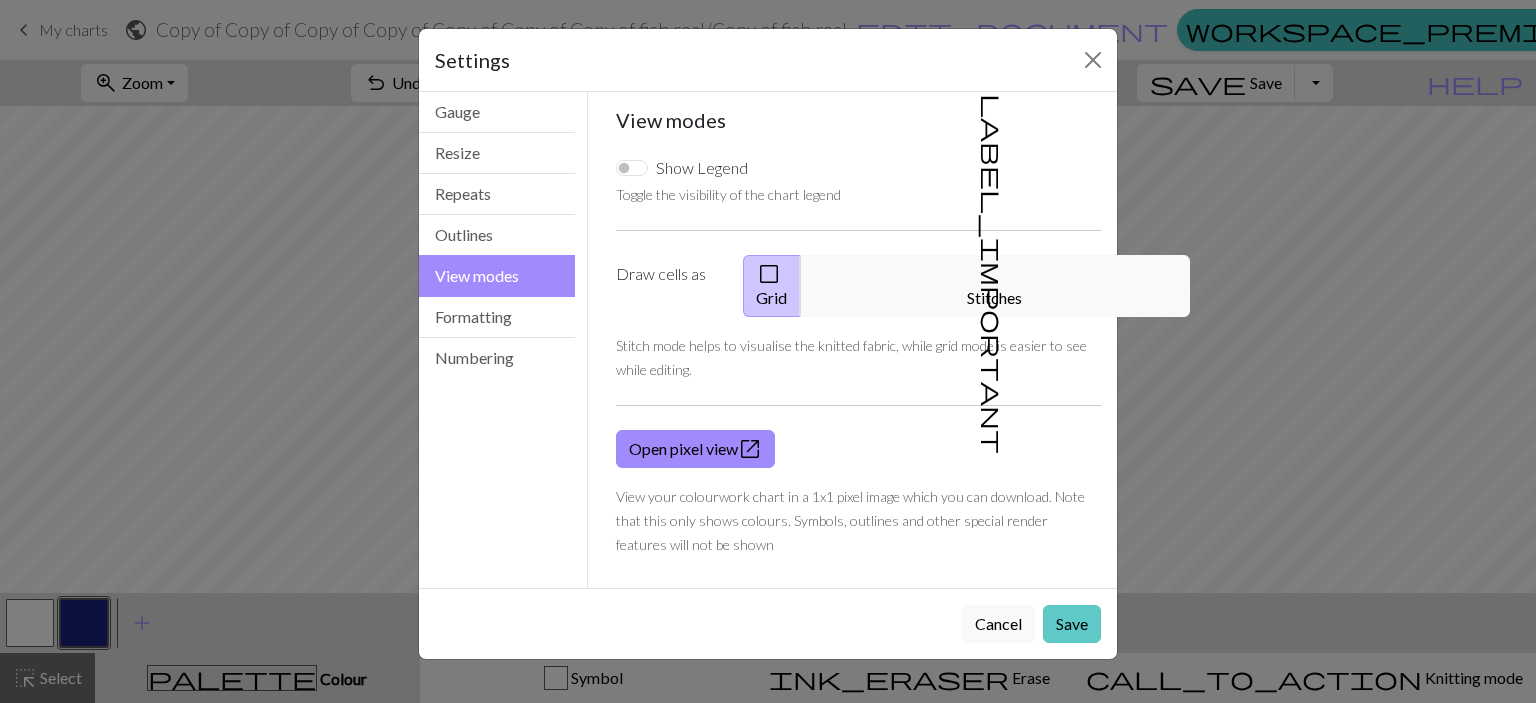 click on "Save" at bounding box center (1072, 624) 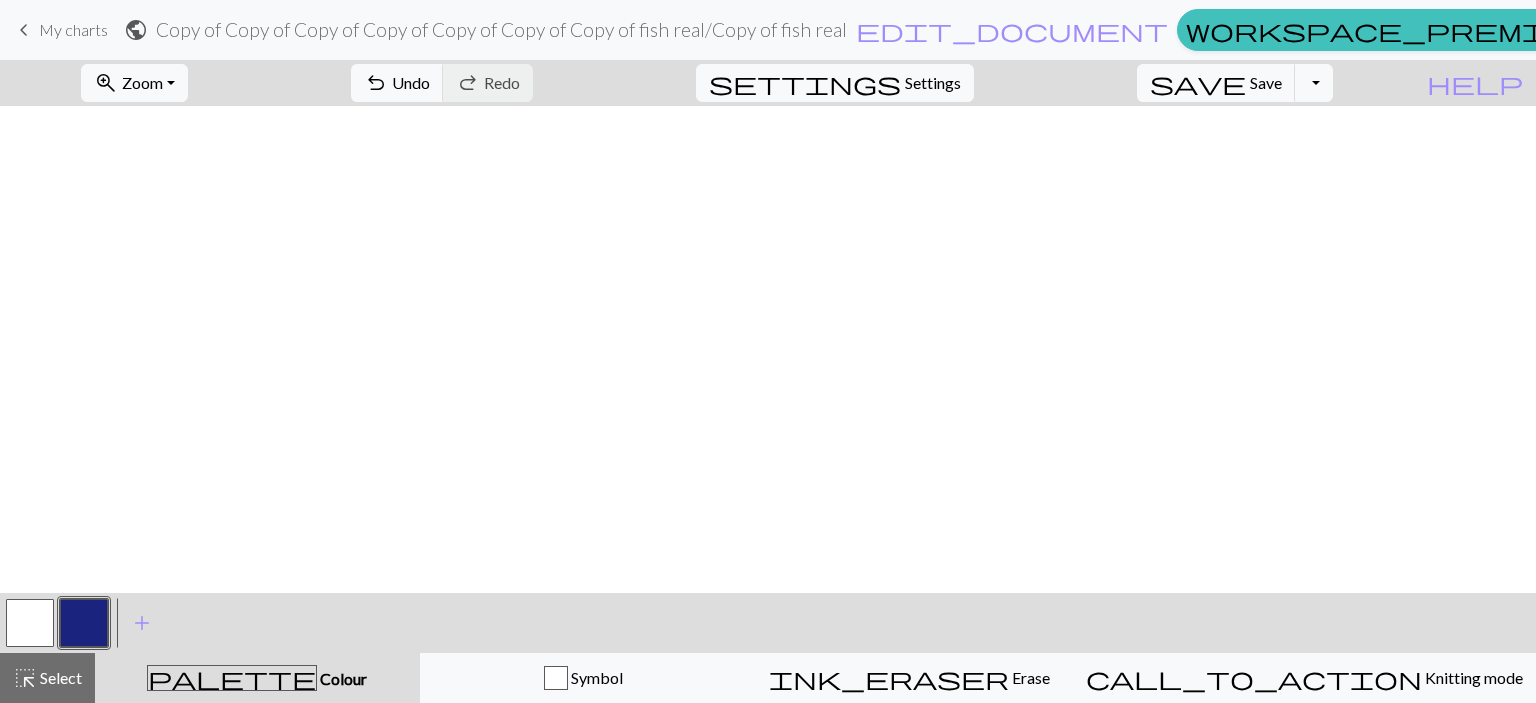 scroll, scrollTop: 0, scrollLeft: 0, axis: both 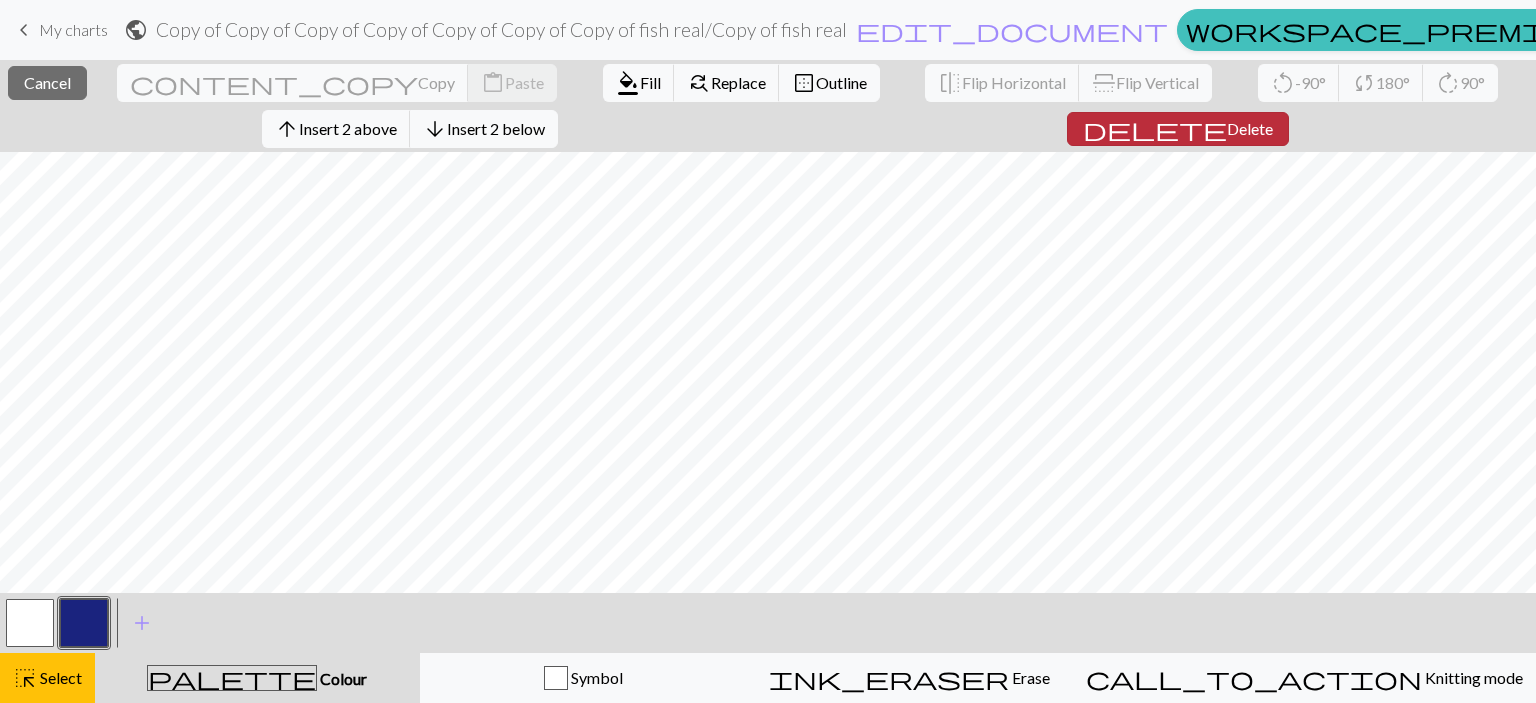 click on "Delete" at bounding box center (1250, 128) 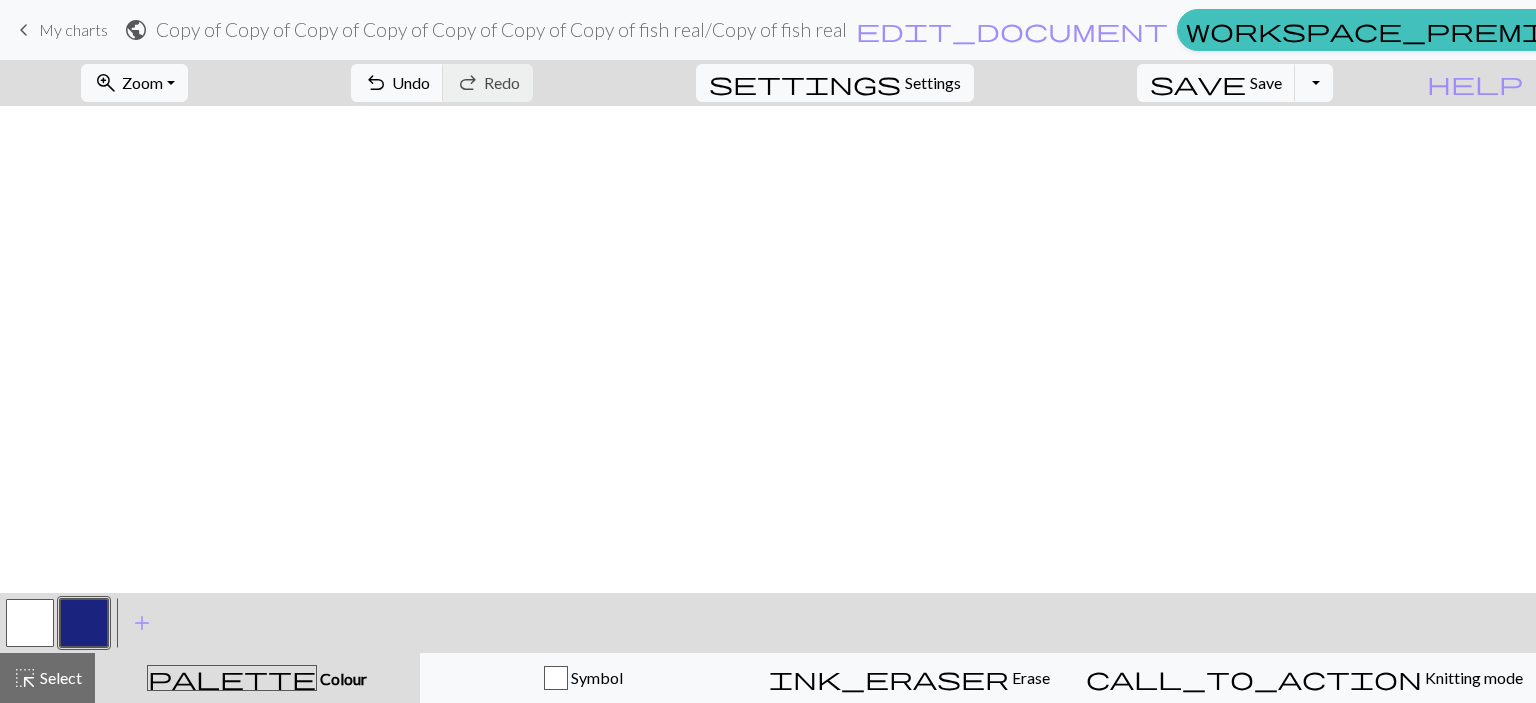 scroll, scrollTop: 1042, scrollLeft: 0, axis: vertical 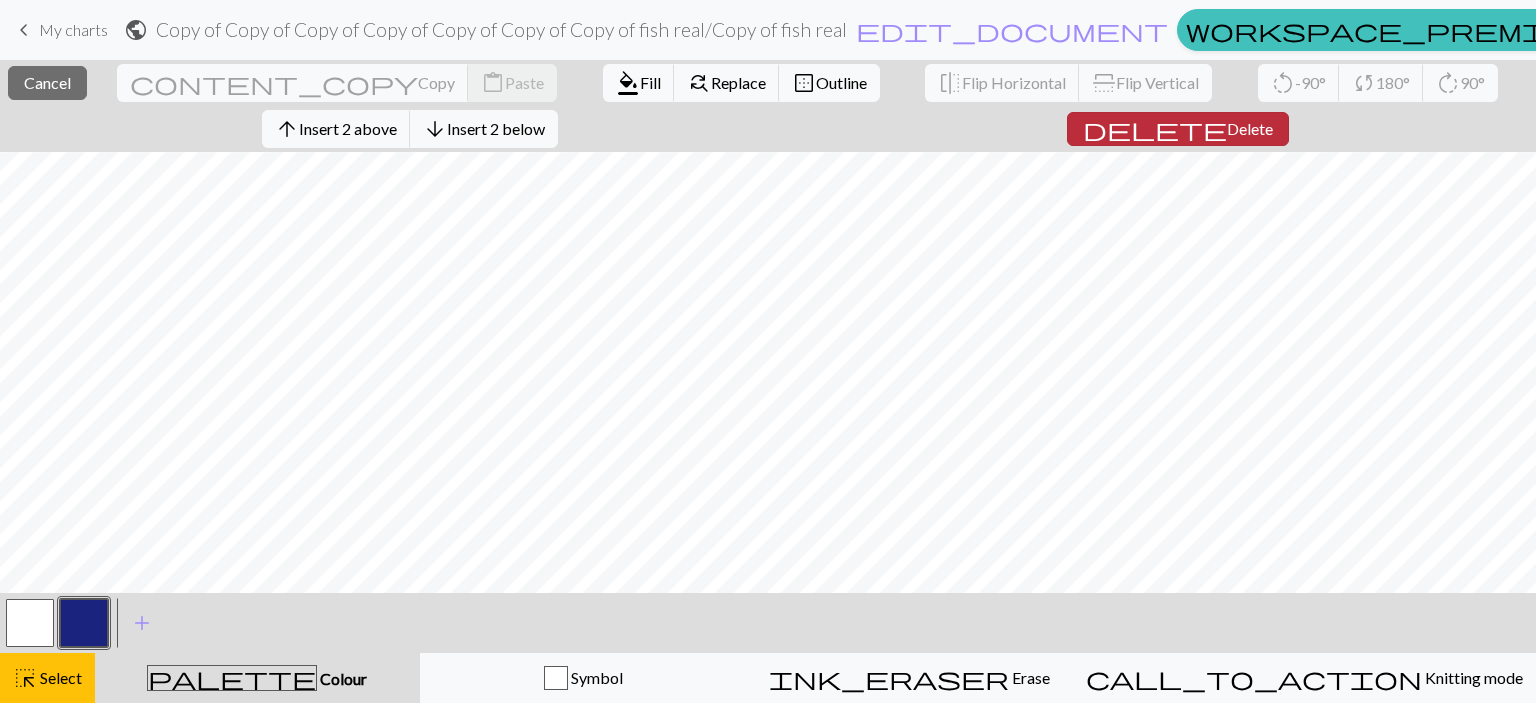 click on "Delete" at bounding box center [1250, 128] 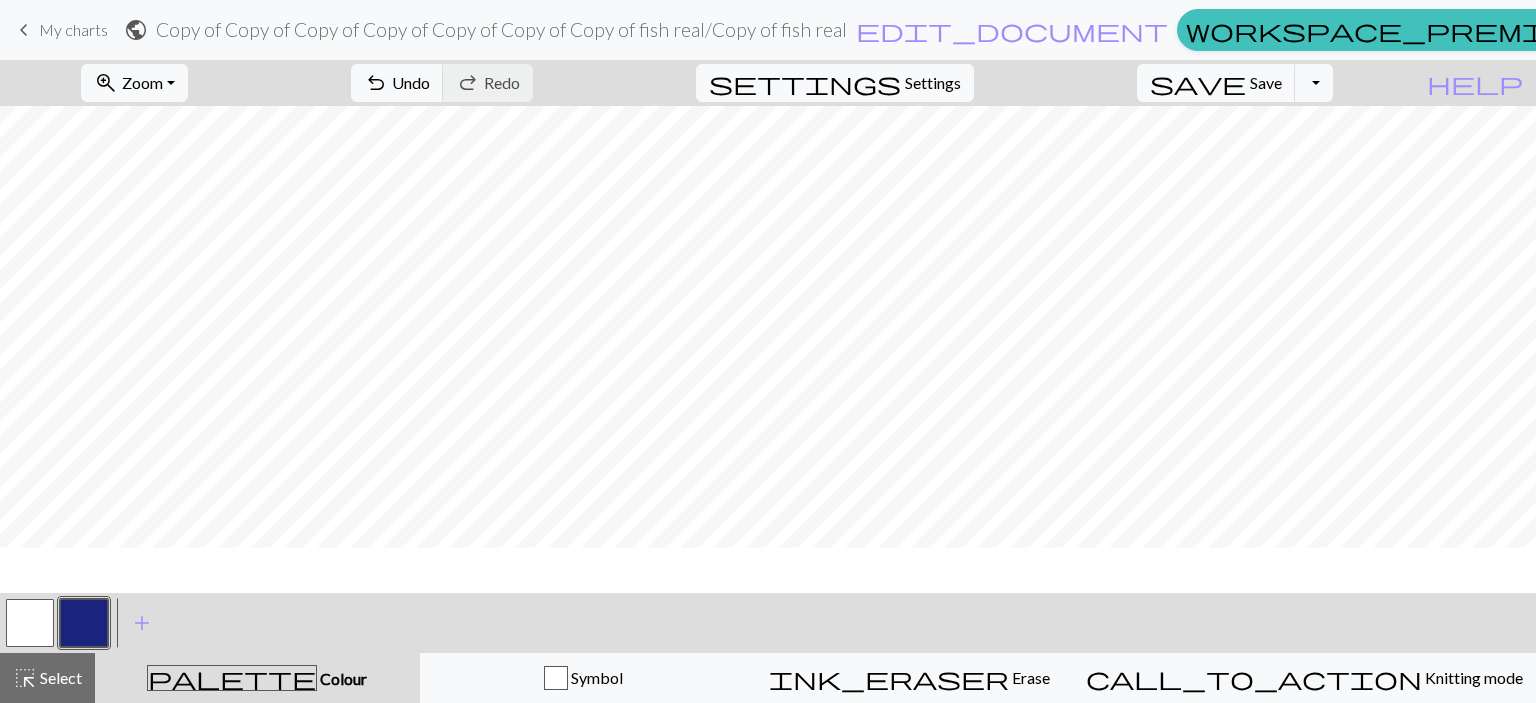scroll, scrollTop: 1002, scrollLeft: 0, axis: vertical 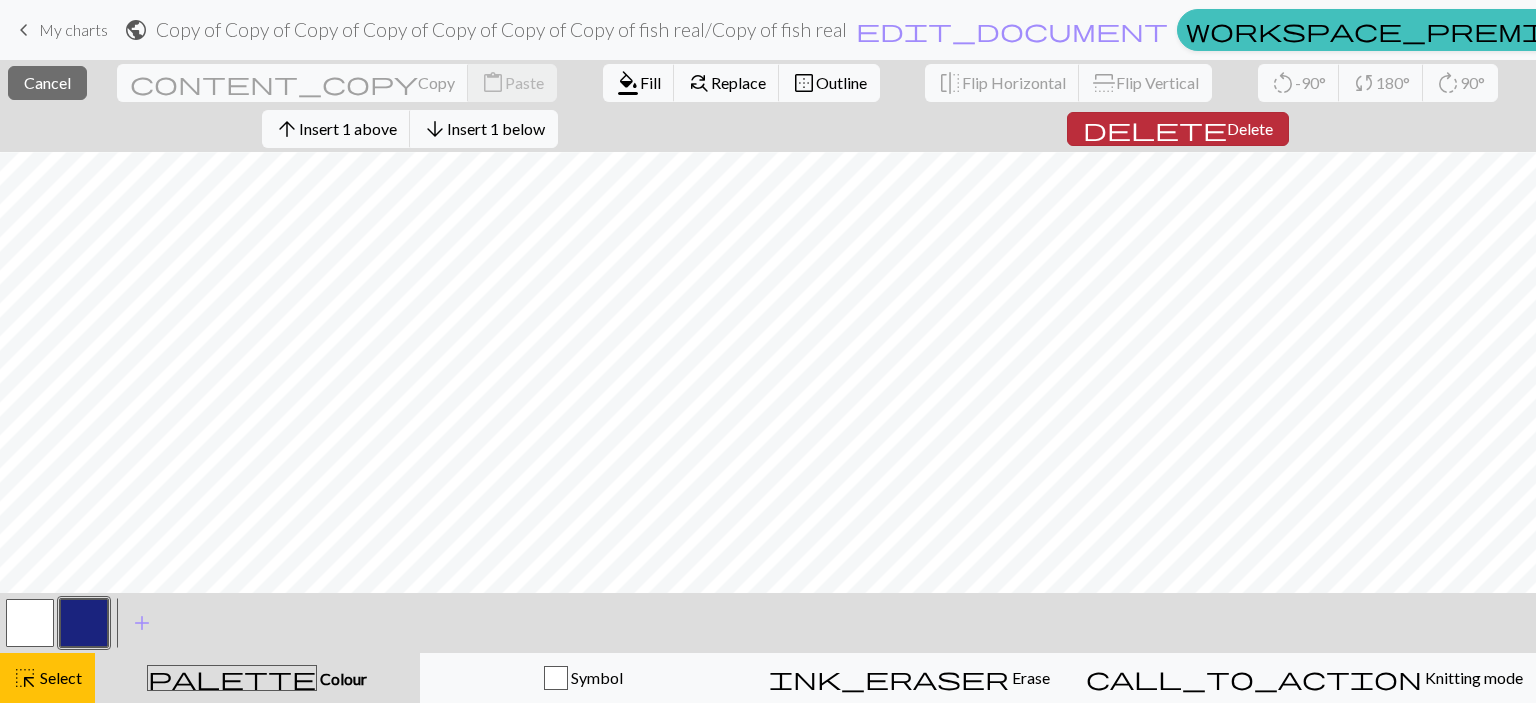 click on "Delete" at bounding box center [1250, 128] 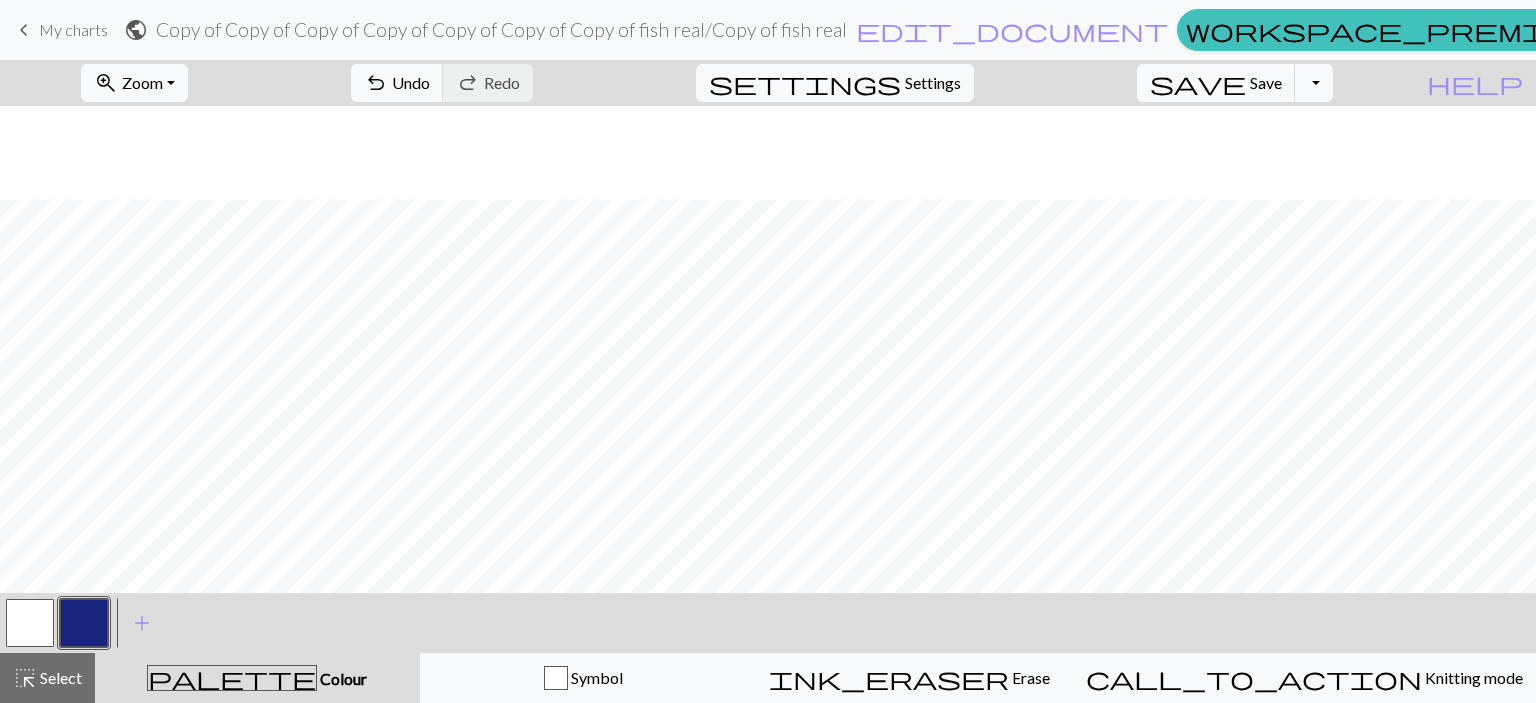 scroll, scrollTop: 982, scrollLeft: 0, axis: vertical 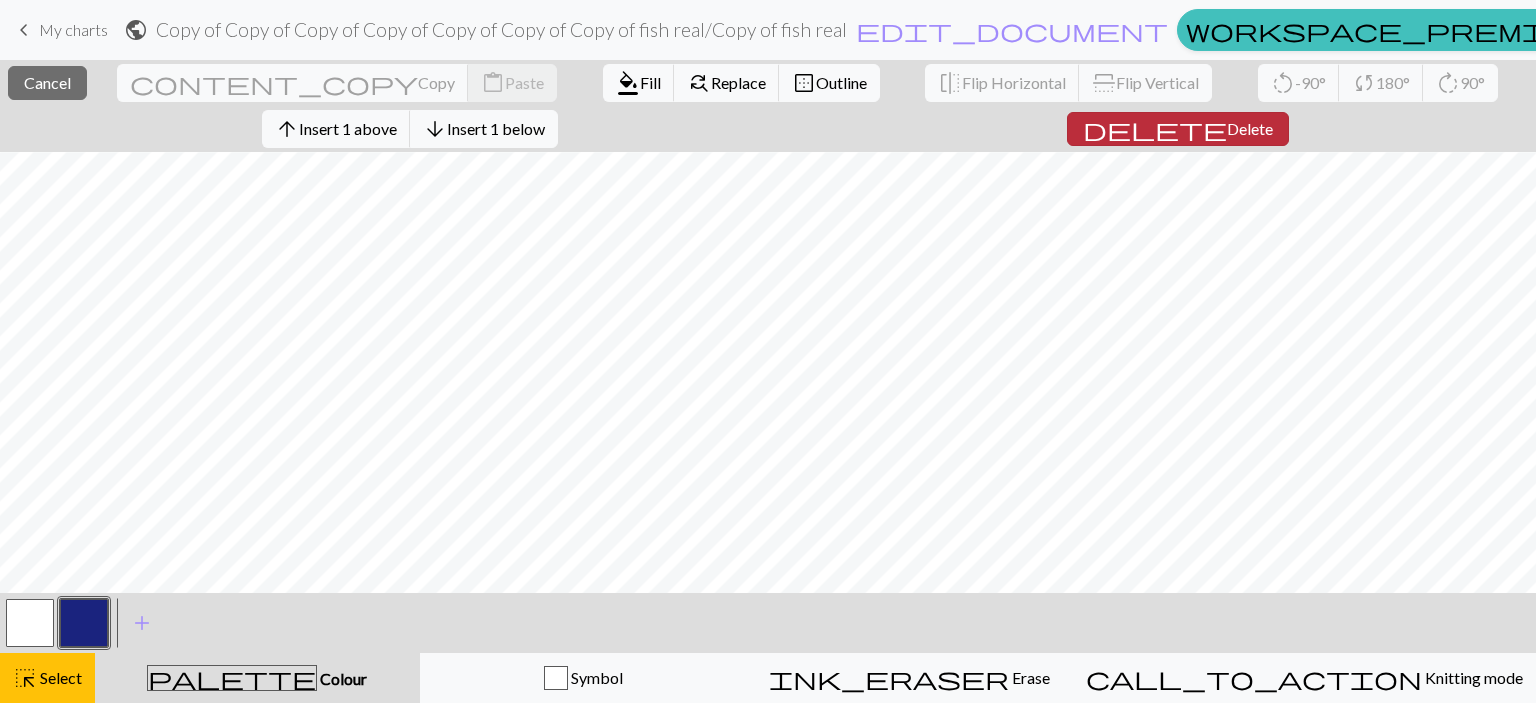 click on "delete" at bounding box center (1155, 129) 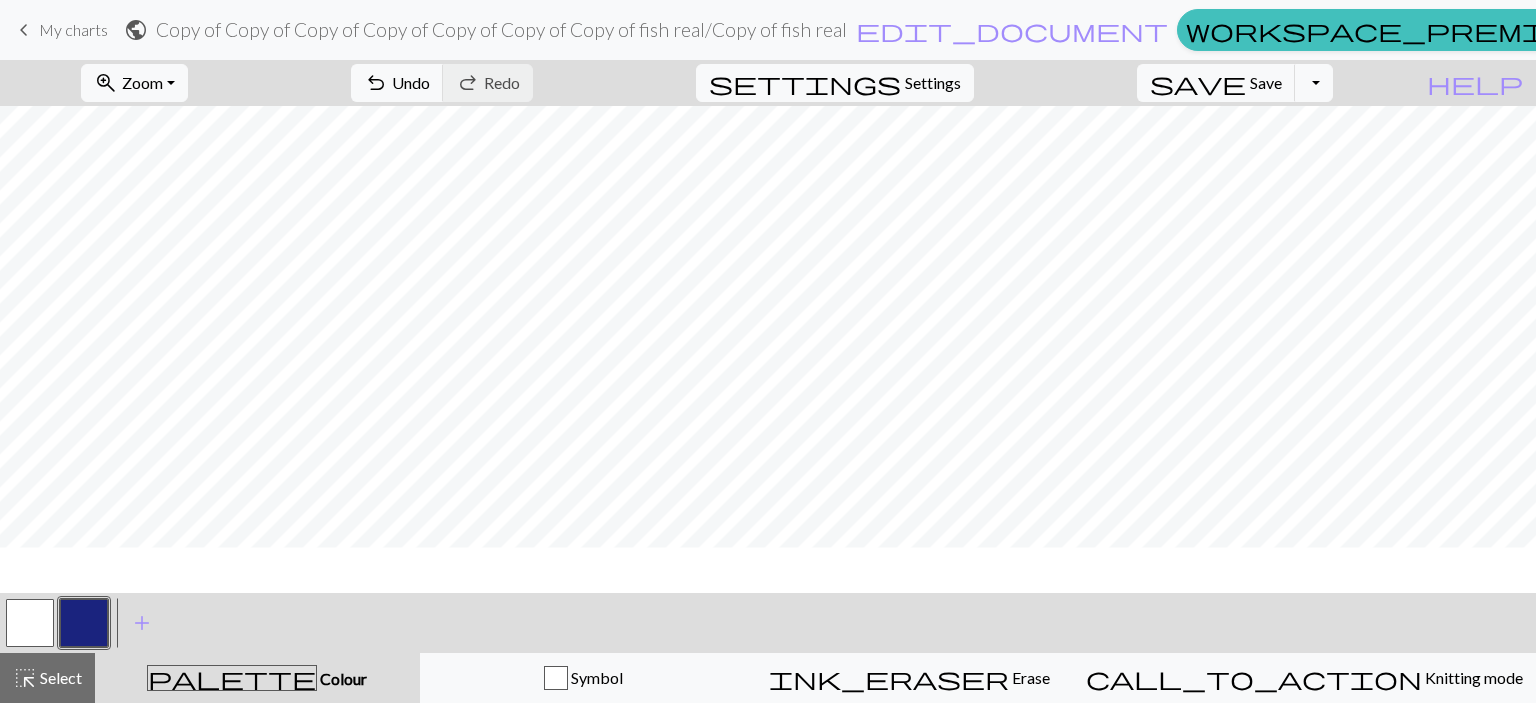 scroll, scrollTop: 962, scrollLeft: 0, axis: vertical 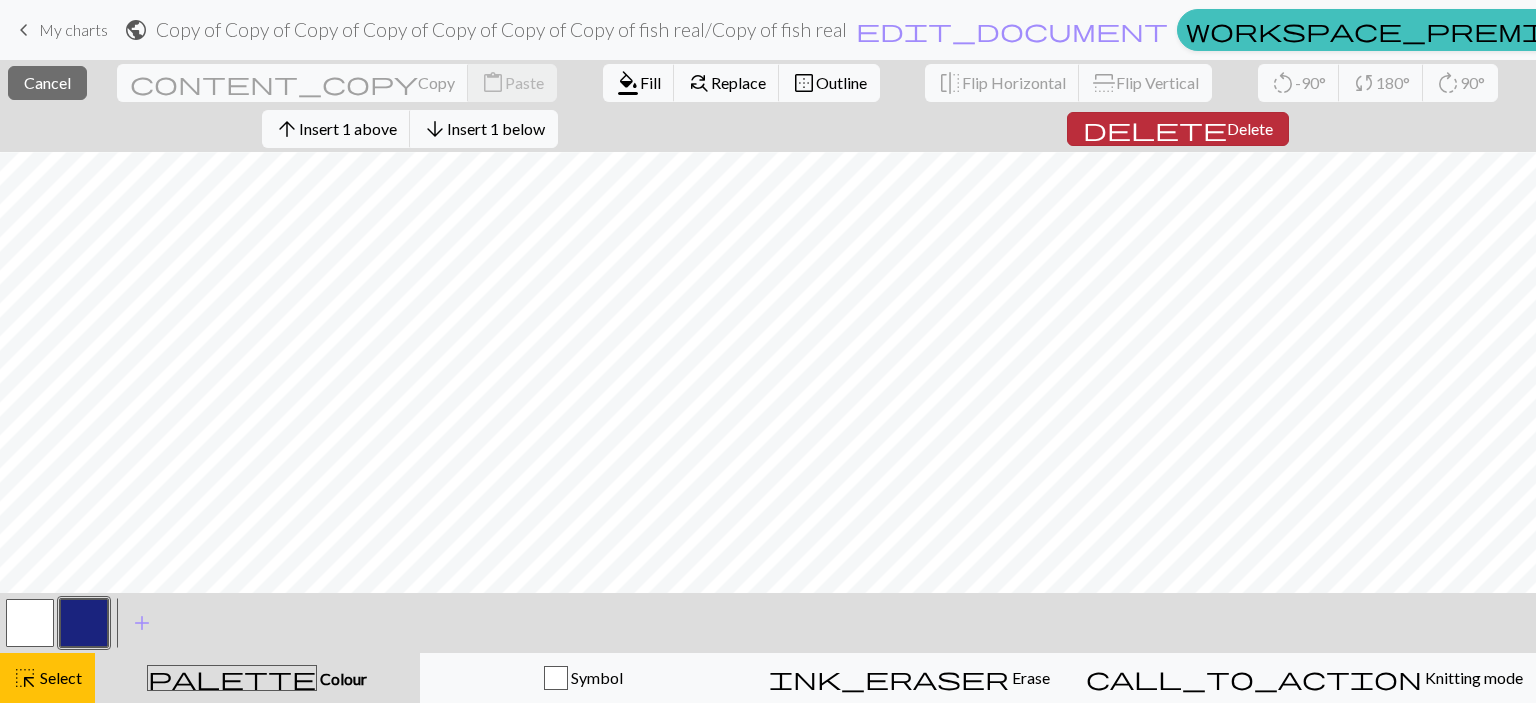 click on "Delete" at bounding box center [1250, 128] 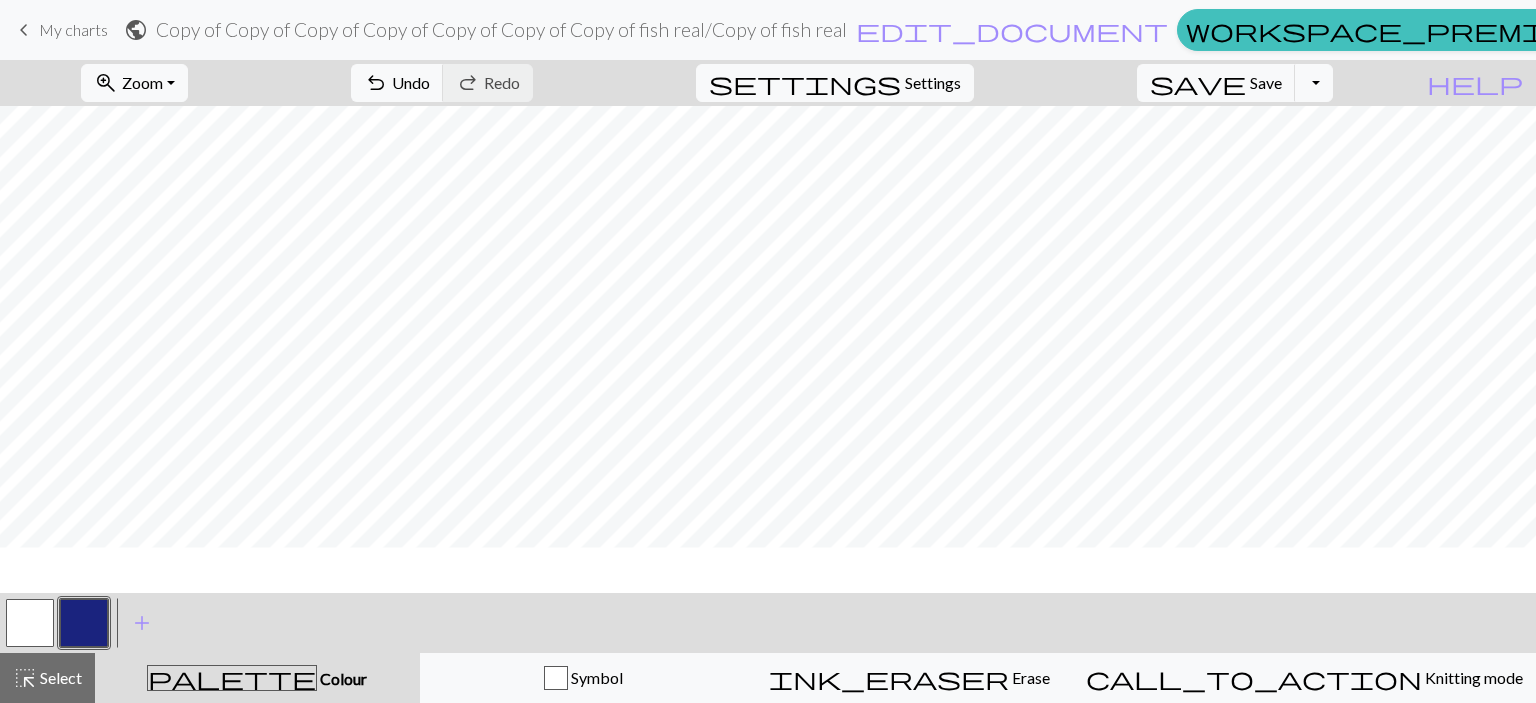scroll, scrollTop: 942, scrollLeft: 0, axis: vertical 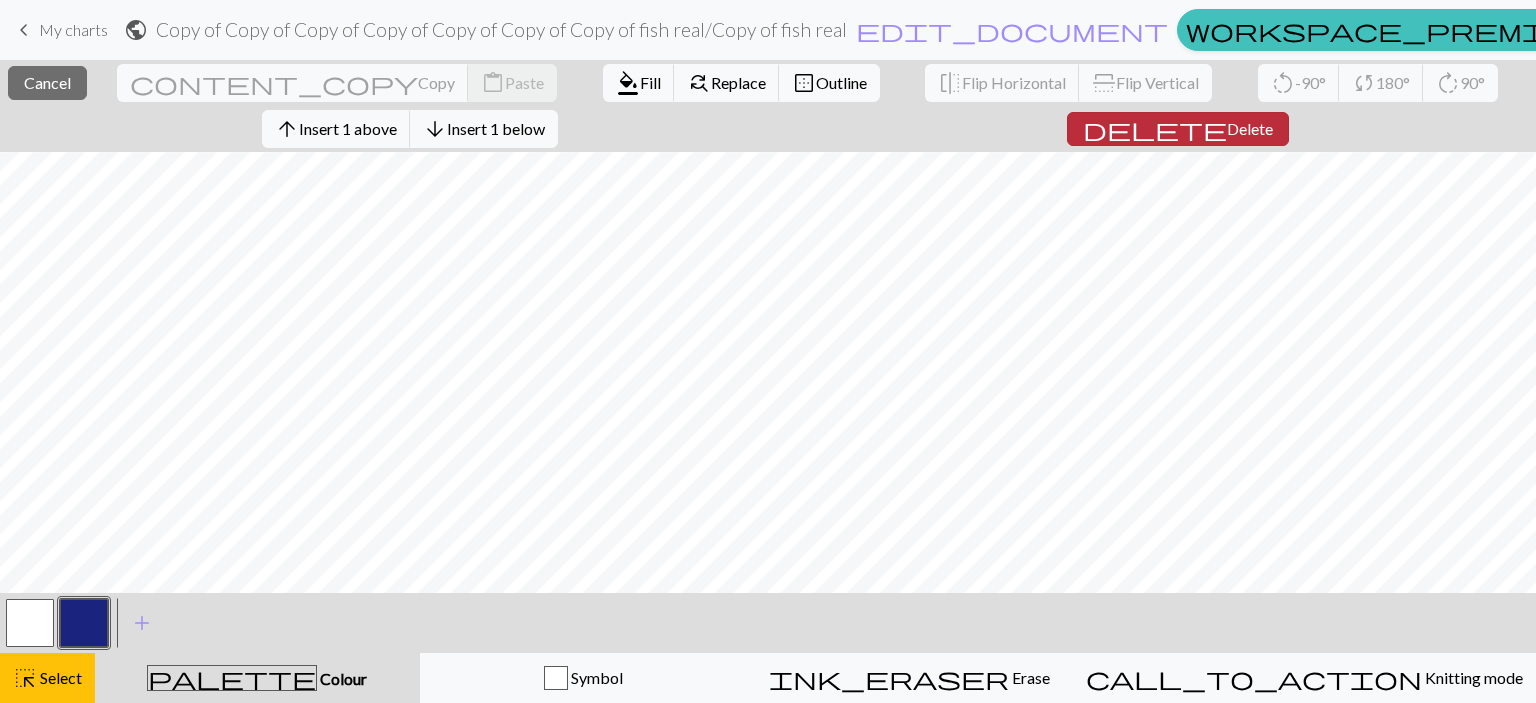 click on "delete  Delete" at bounding box center [1178, 129] 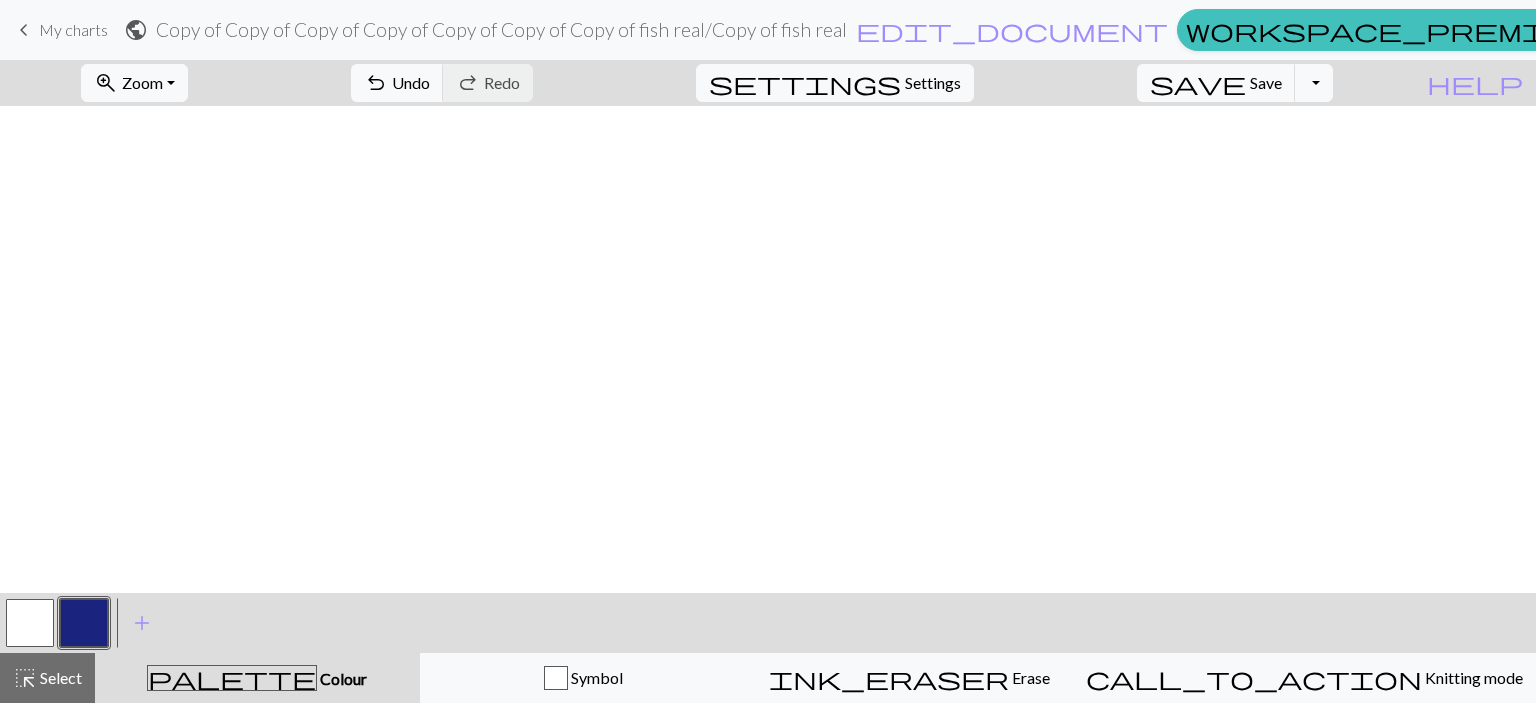 scroll, scrollTop: 0, scrollLeft: 0, axis: both 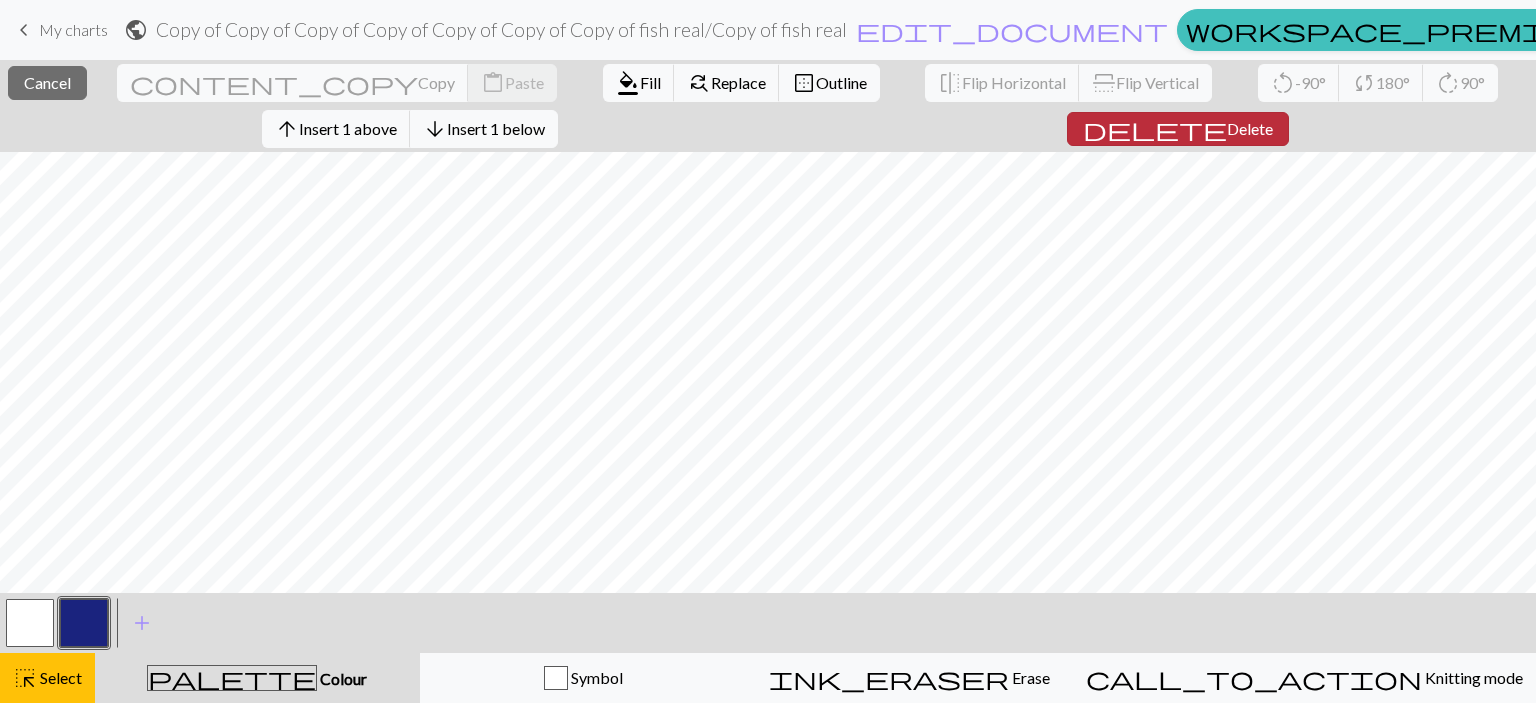 click on "Delete" at bounding box center [1250, 128] 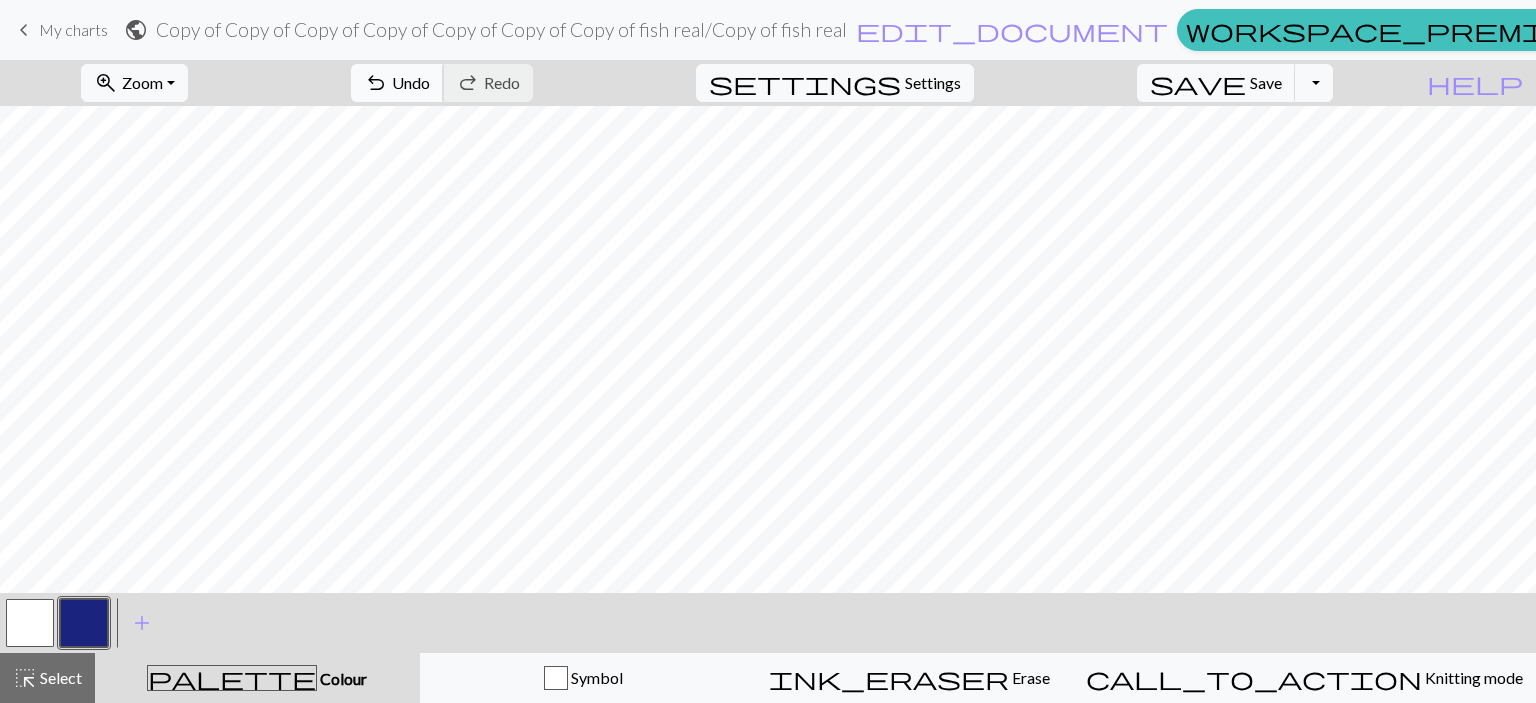 click on "Undo" at bounding box center (411, 82) 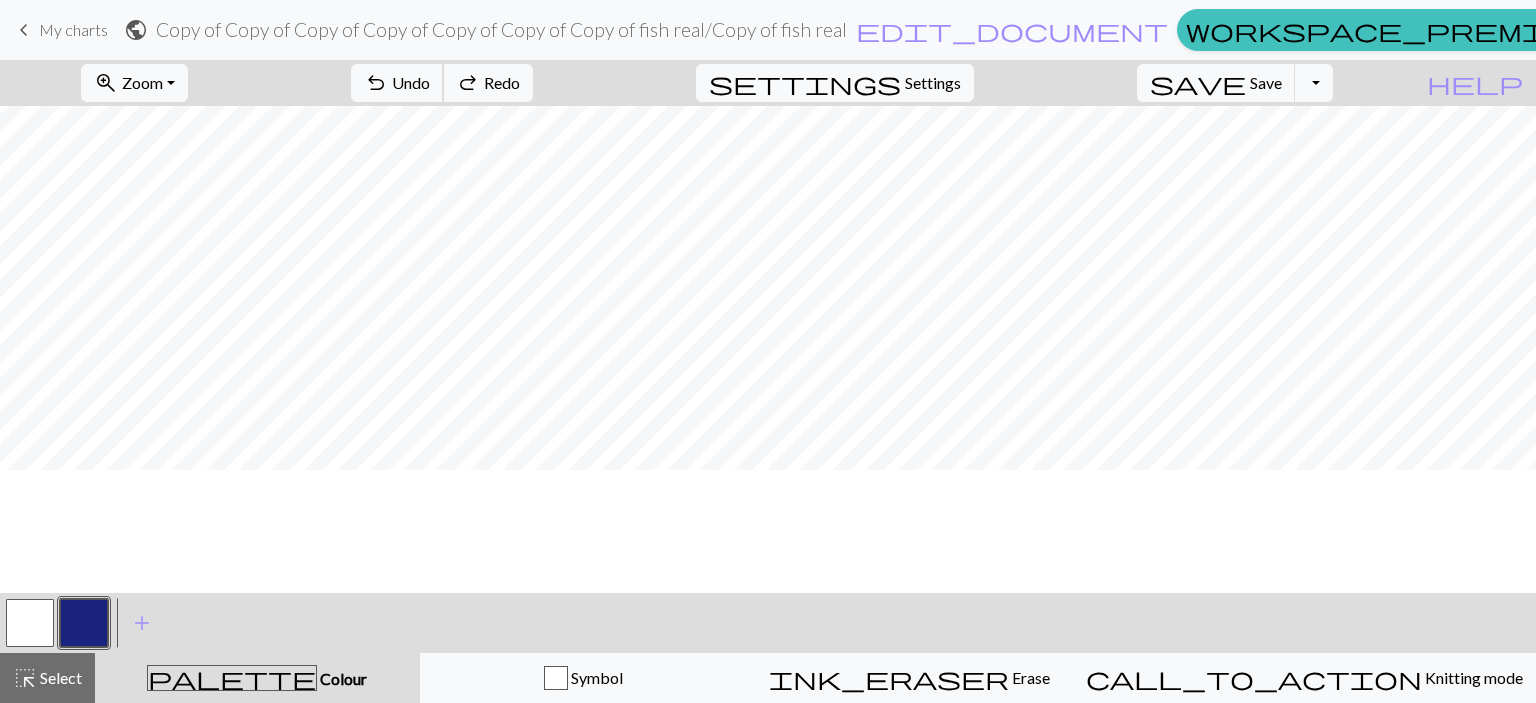 scroll, scrollTop: 632, scrollLeft: 0, axis: vertical 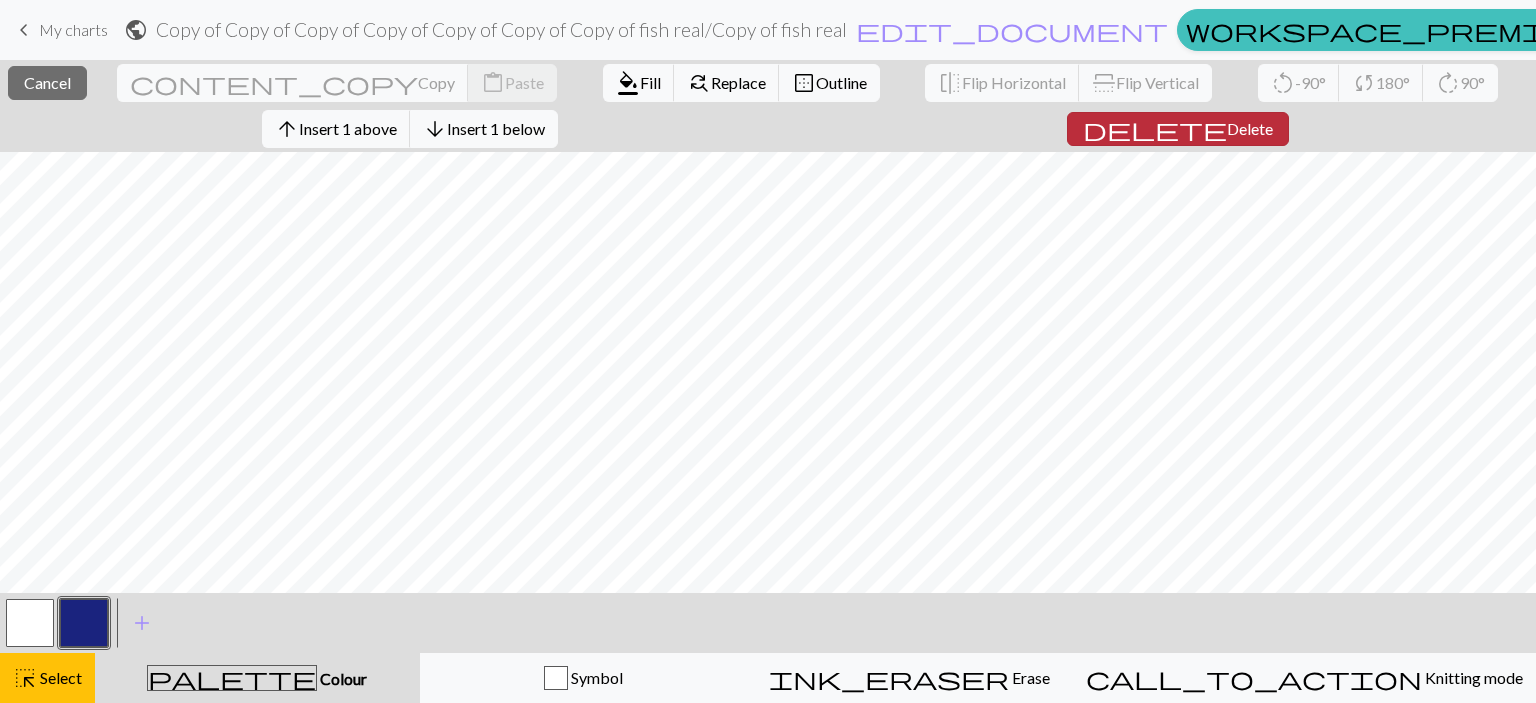 click on "delete" at bounding box center [1155, 129] 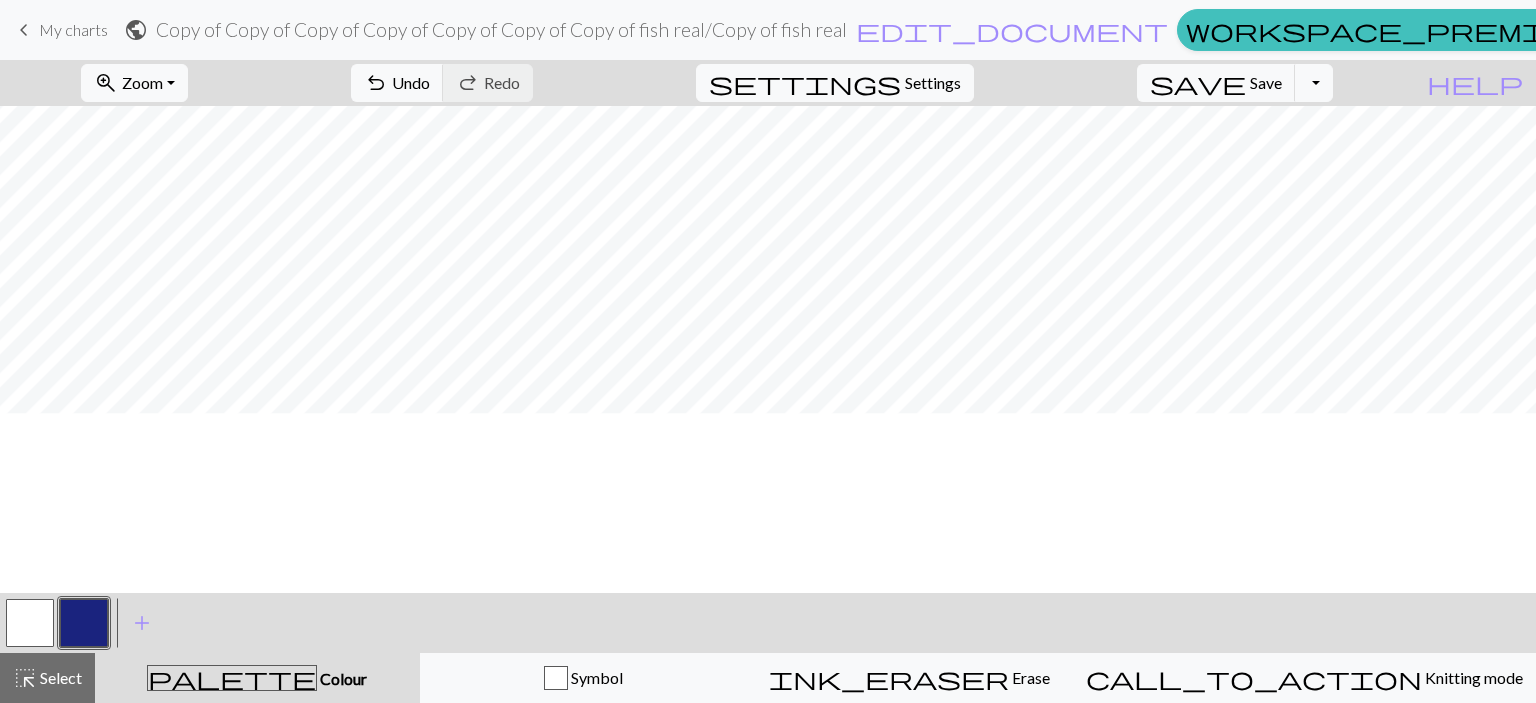 scroll, scrollTop: 451, scrollLeft: 0, axis: vertical 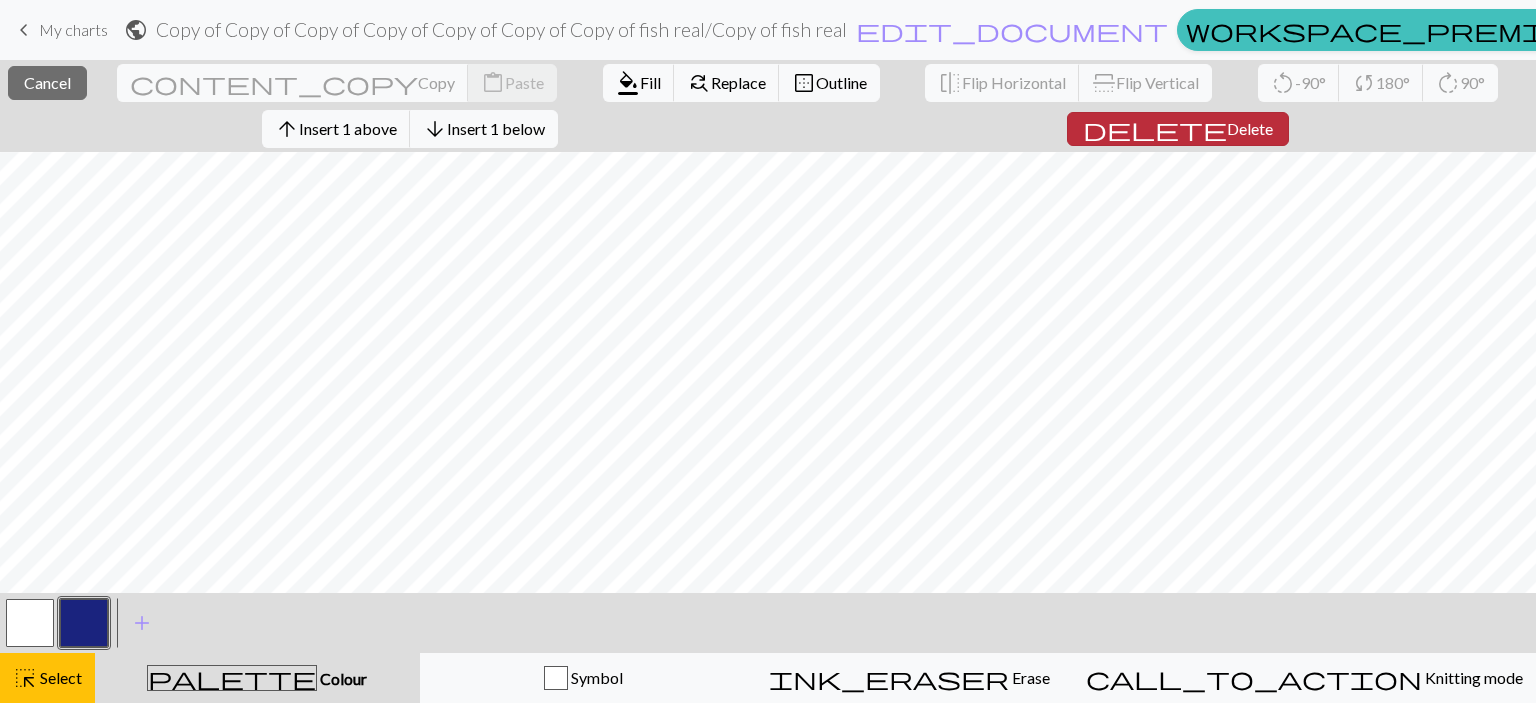 click on "Delete" at bounding box center [1250, 128] 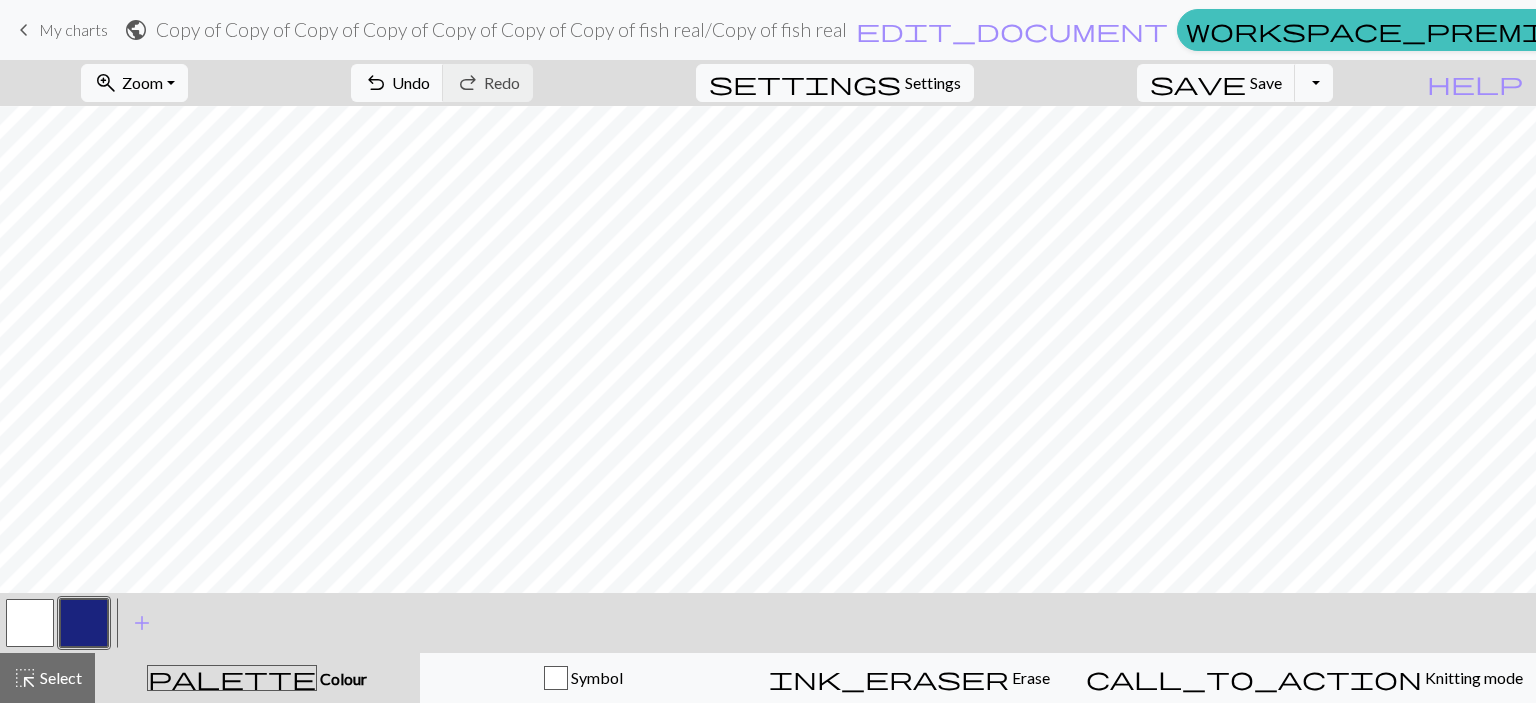 click at bounding box center [30, 623] 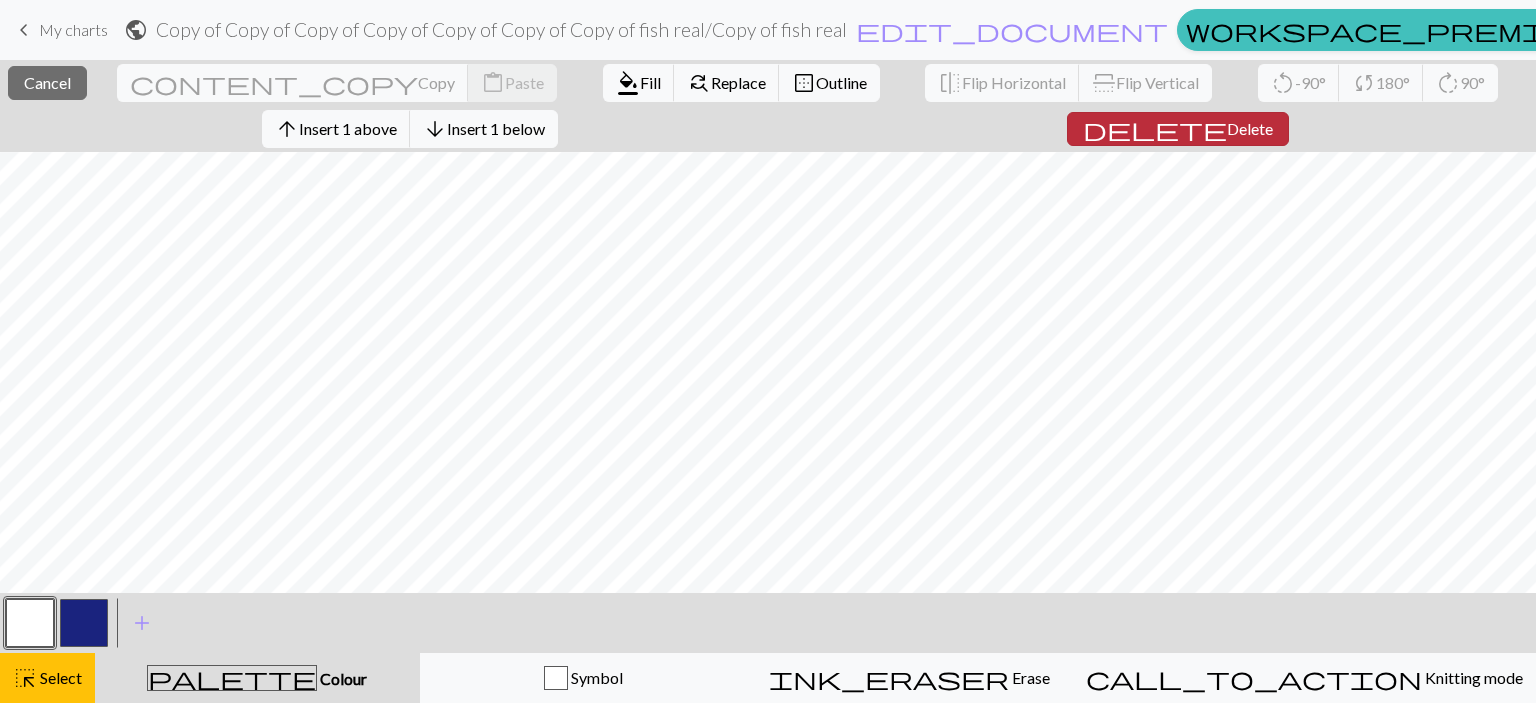 click on "Delete" at bounding box center [1250, 128] 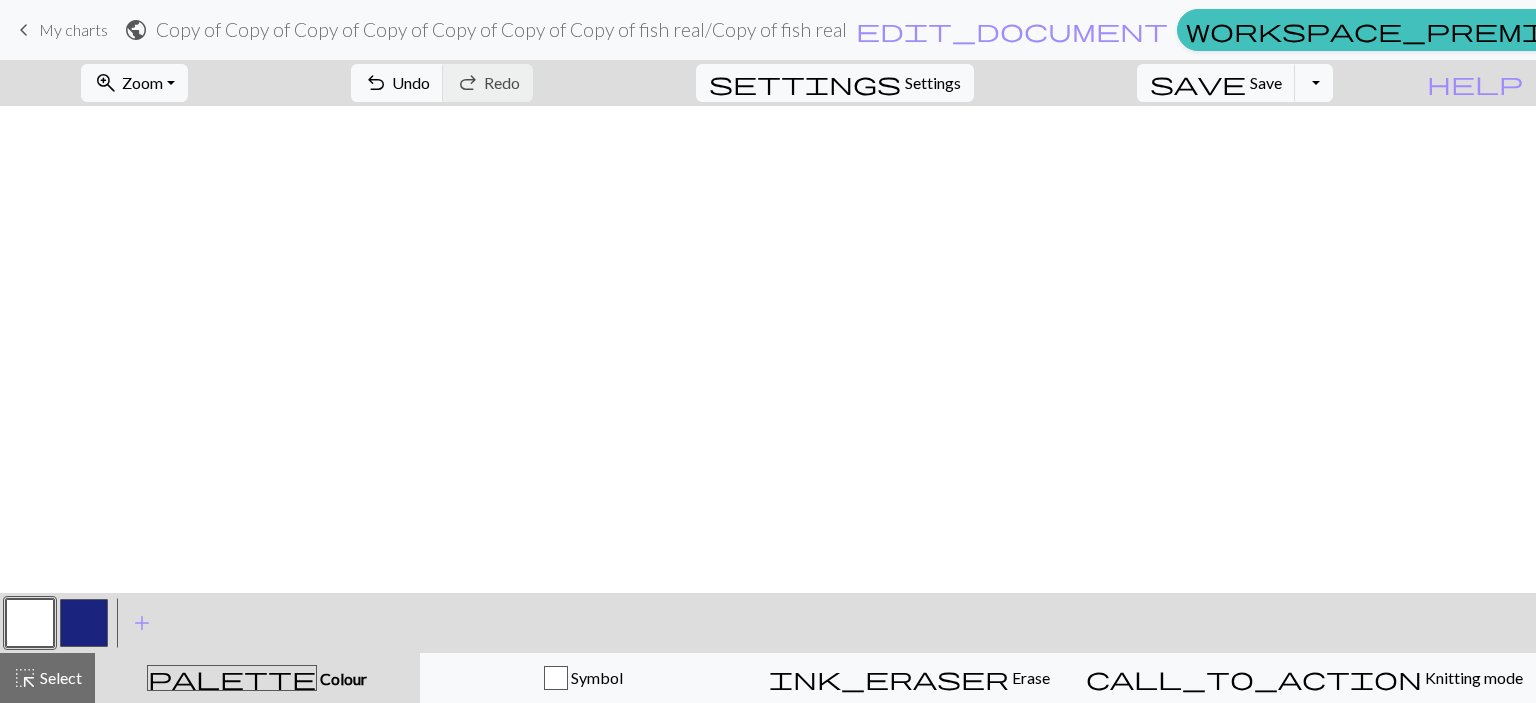 scroll, scrollTop: 0, scrollLeft: 0, axis: both 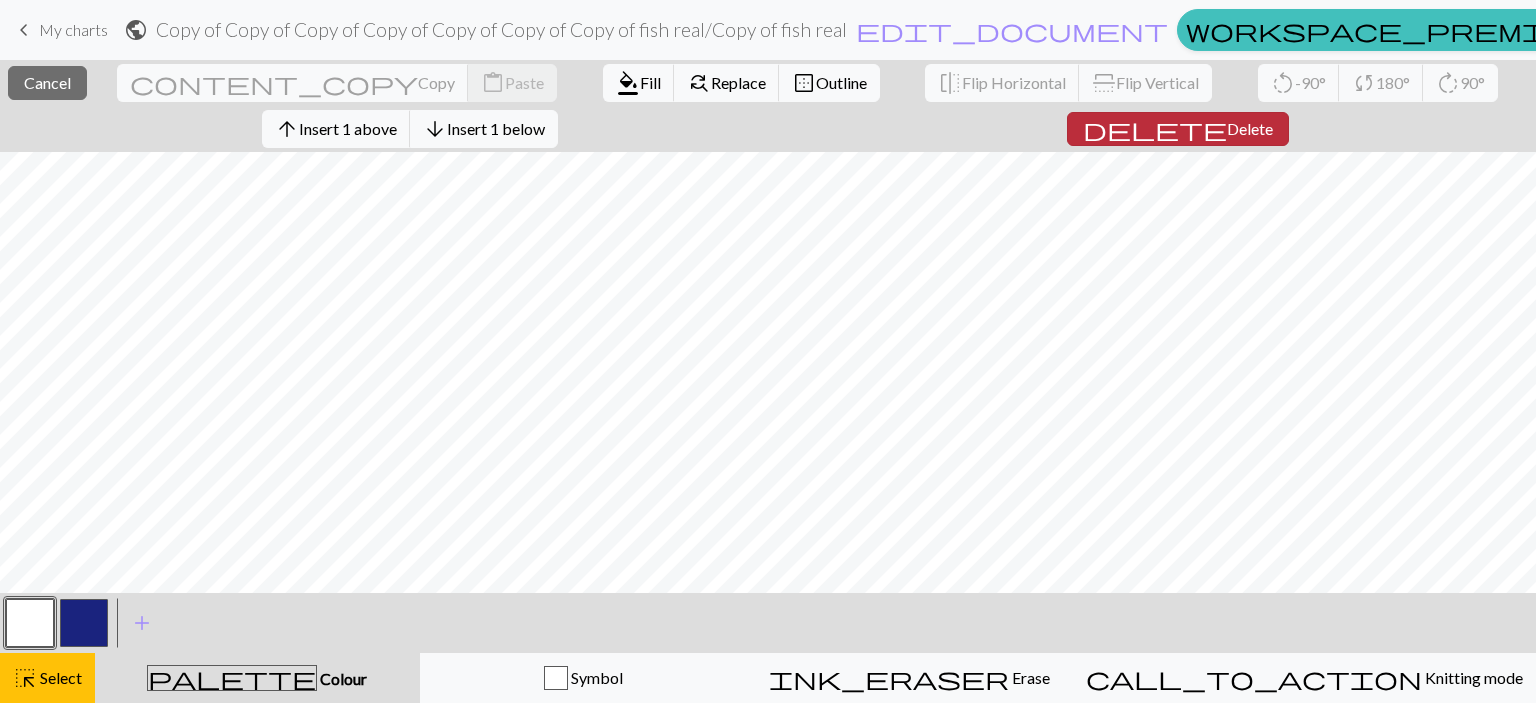 click on "delete" at bounding box center [1155, 129] 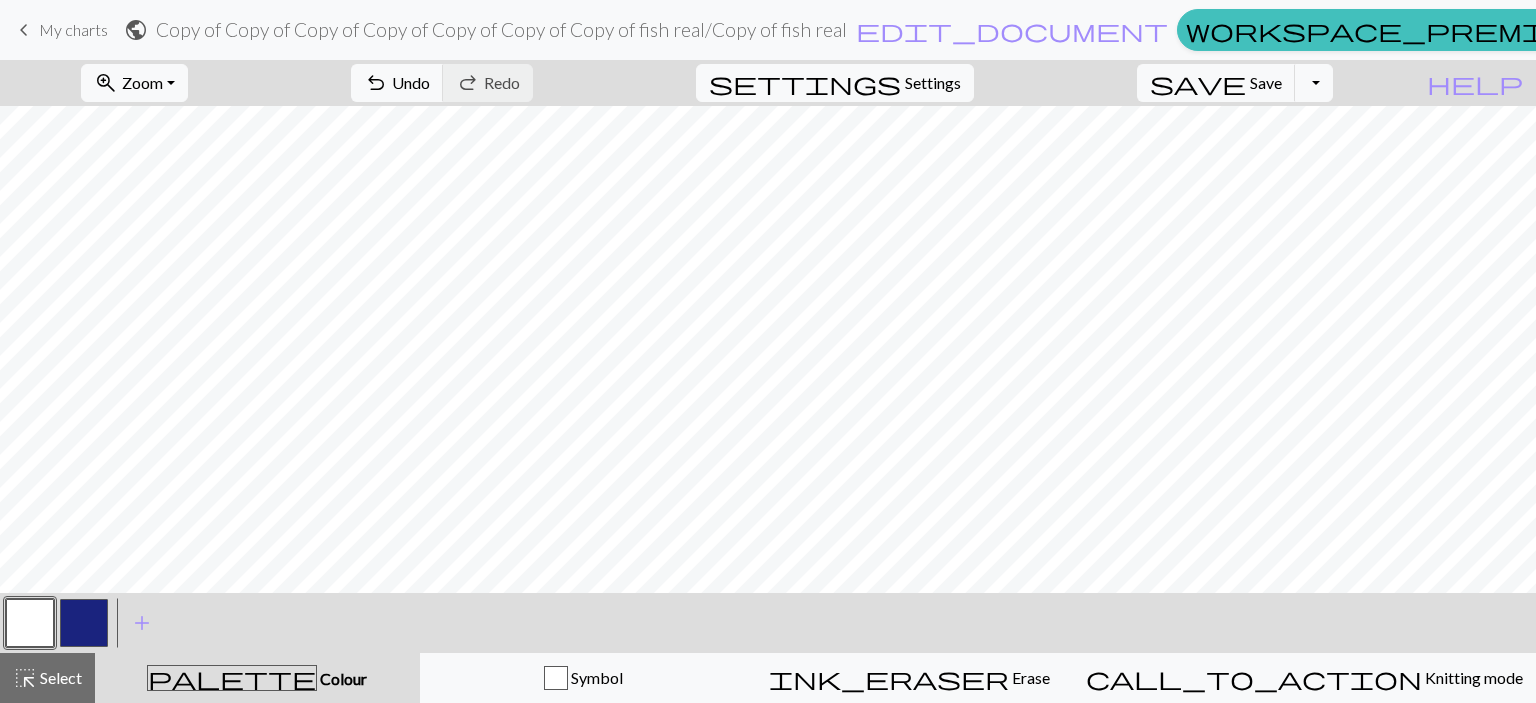 click at bounding box center (84, 623) 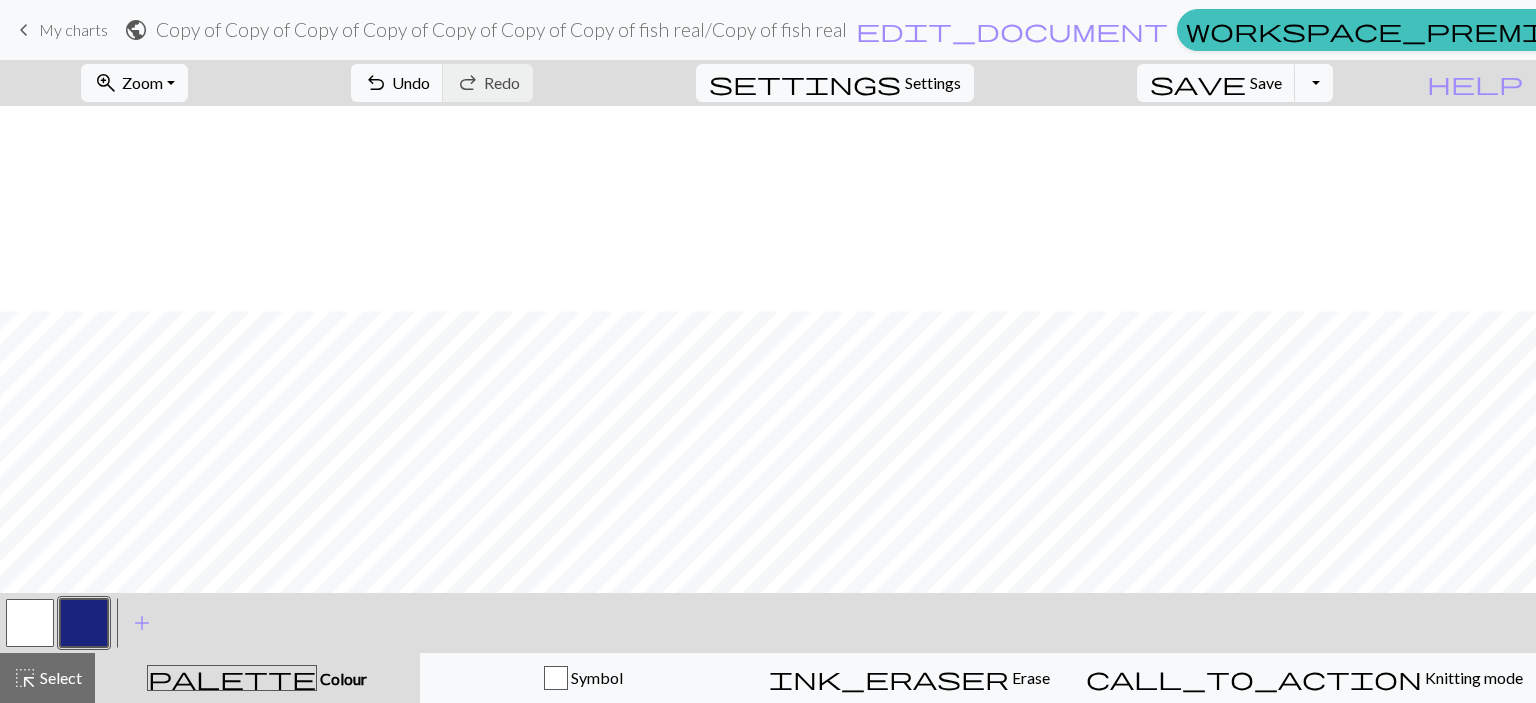 scroll, scrollTop: 205, scrollLeft: 0, axis: vertical 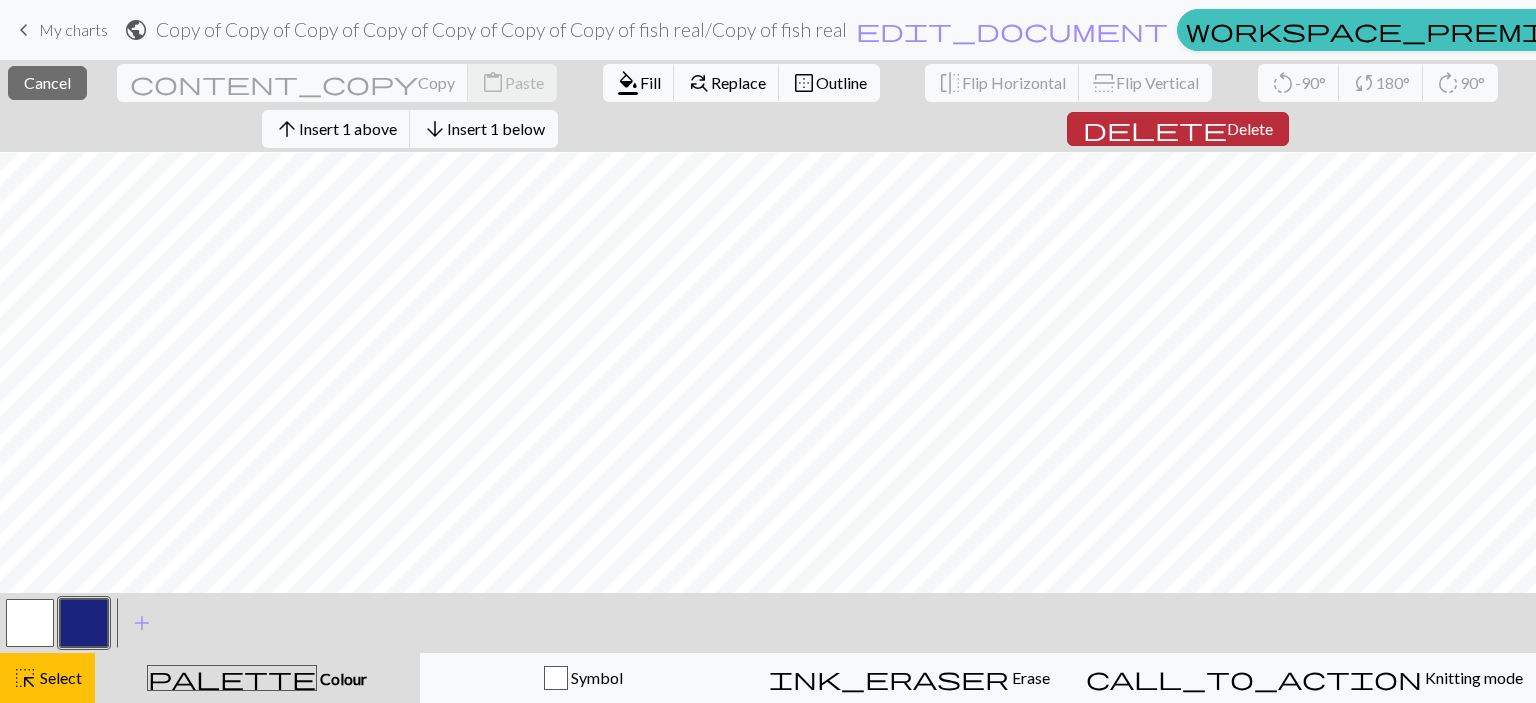 click on "Delete" at bounding box center [1250, 128] 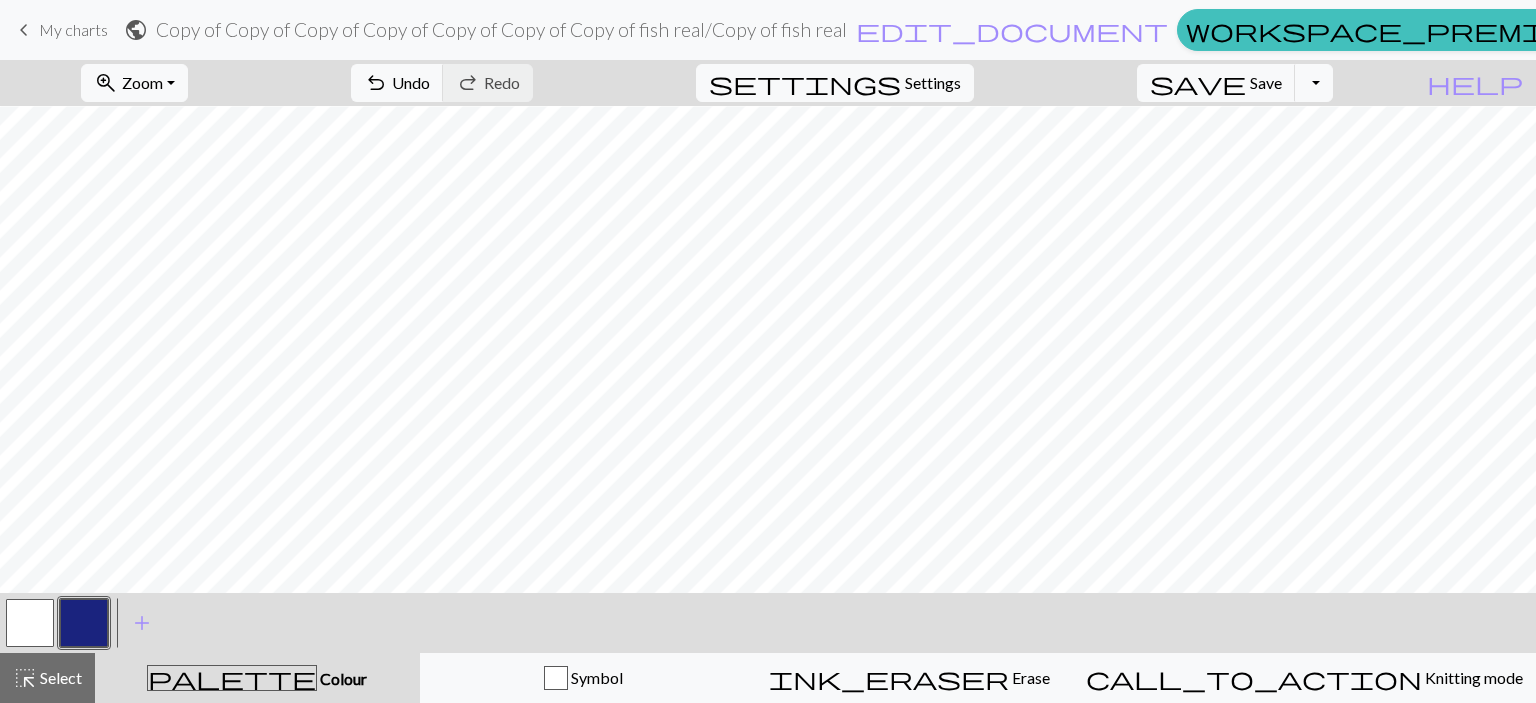 click at bounding box center [84, 623] 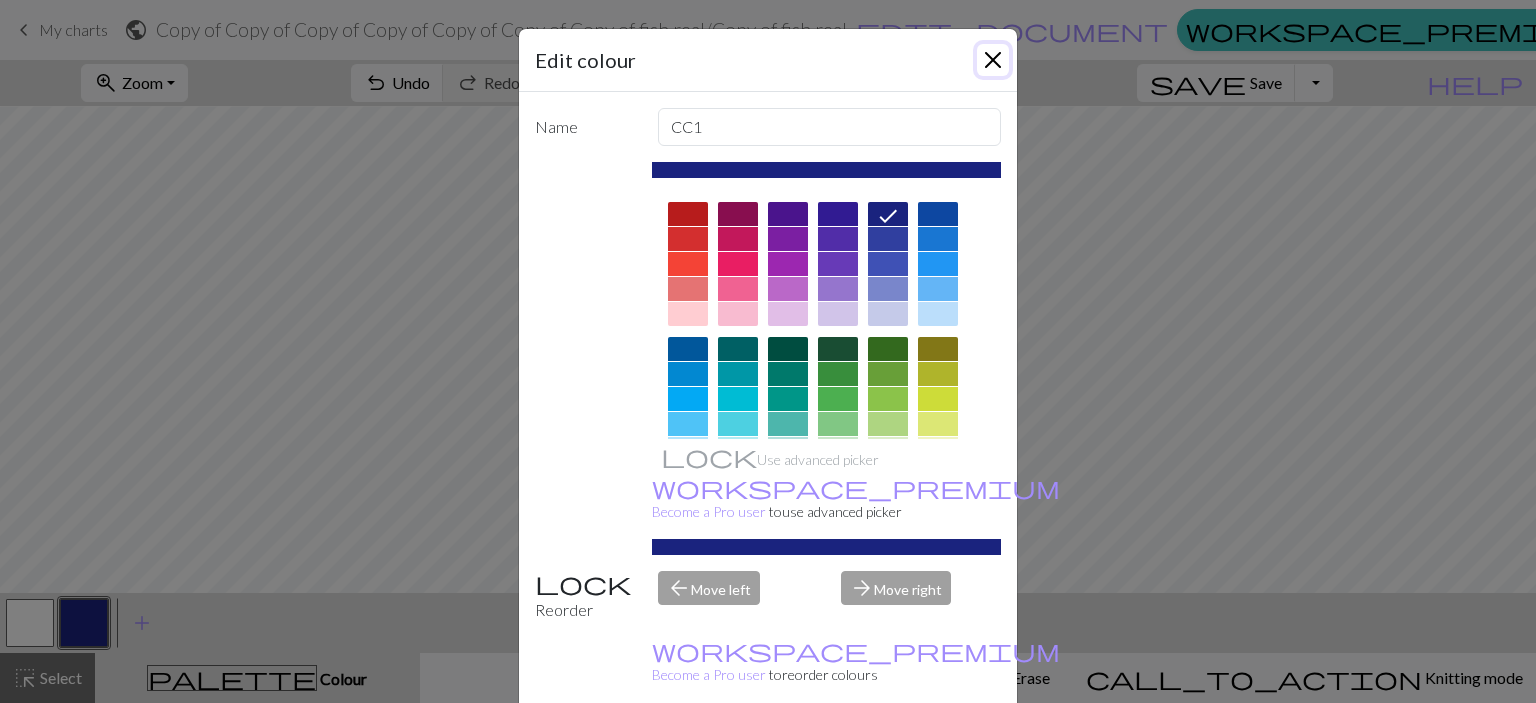 click at bounding box center [993, 60] 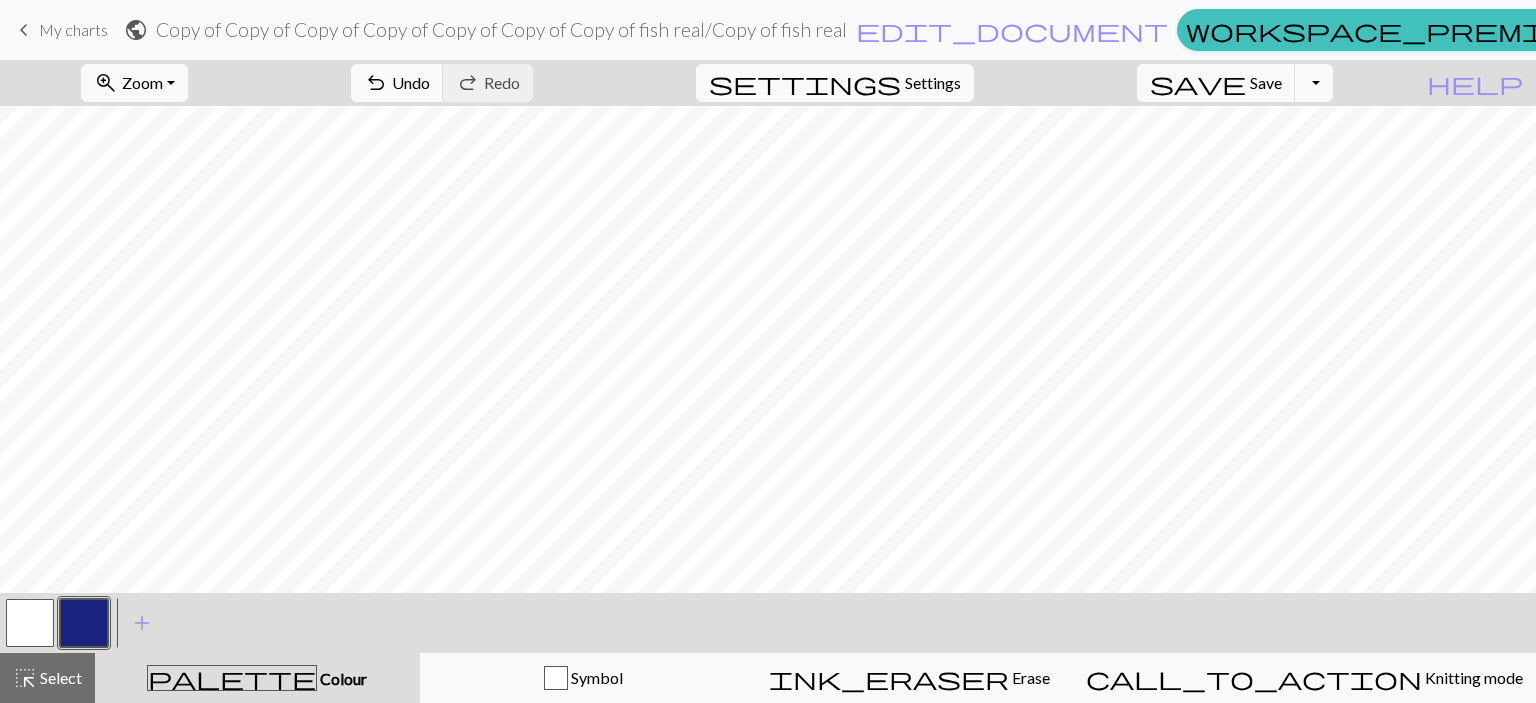 click at bounding box center (84, 623) 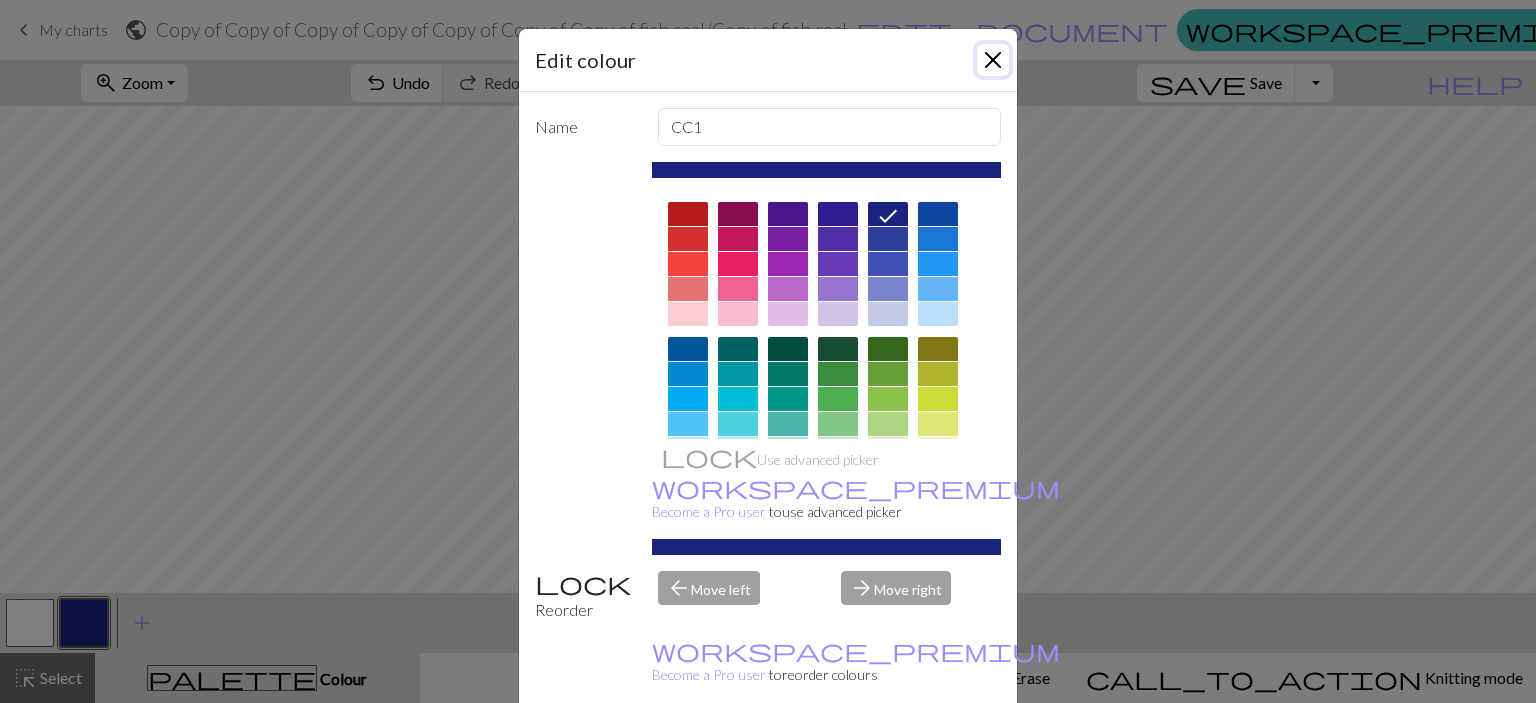 click at bounding box center [993, 60] 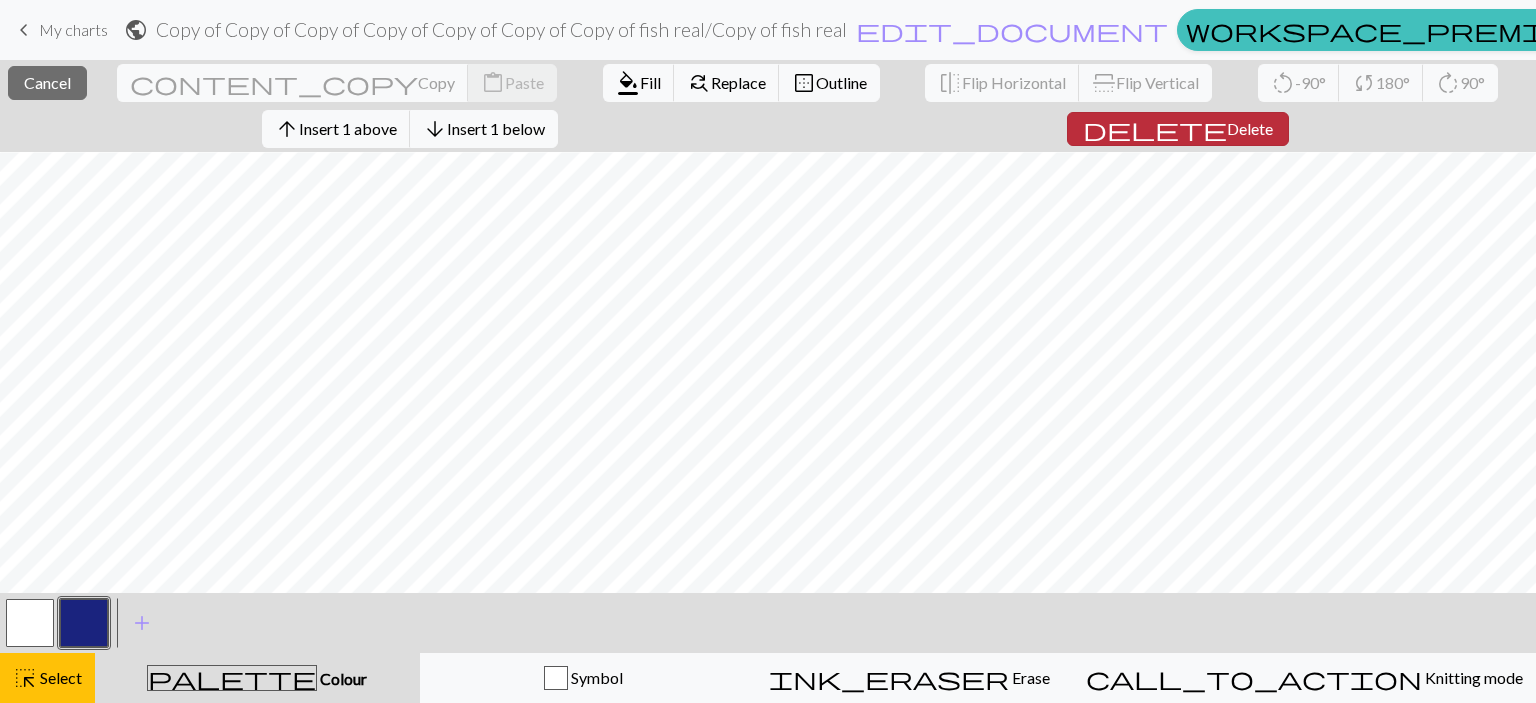 click on "Delete" at bounding box center [1250, 128] 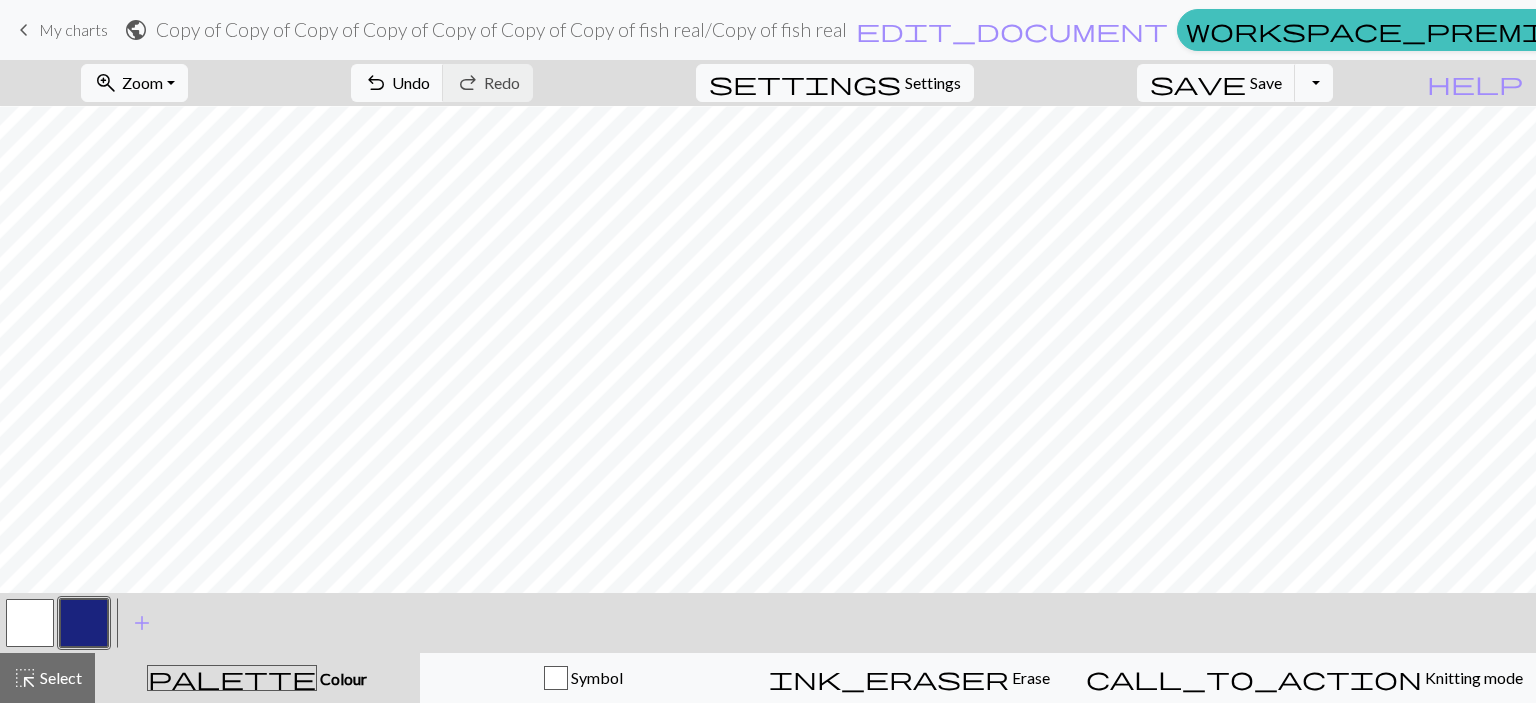 click at bounding box center [30, 623] 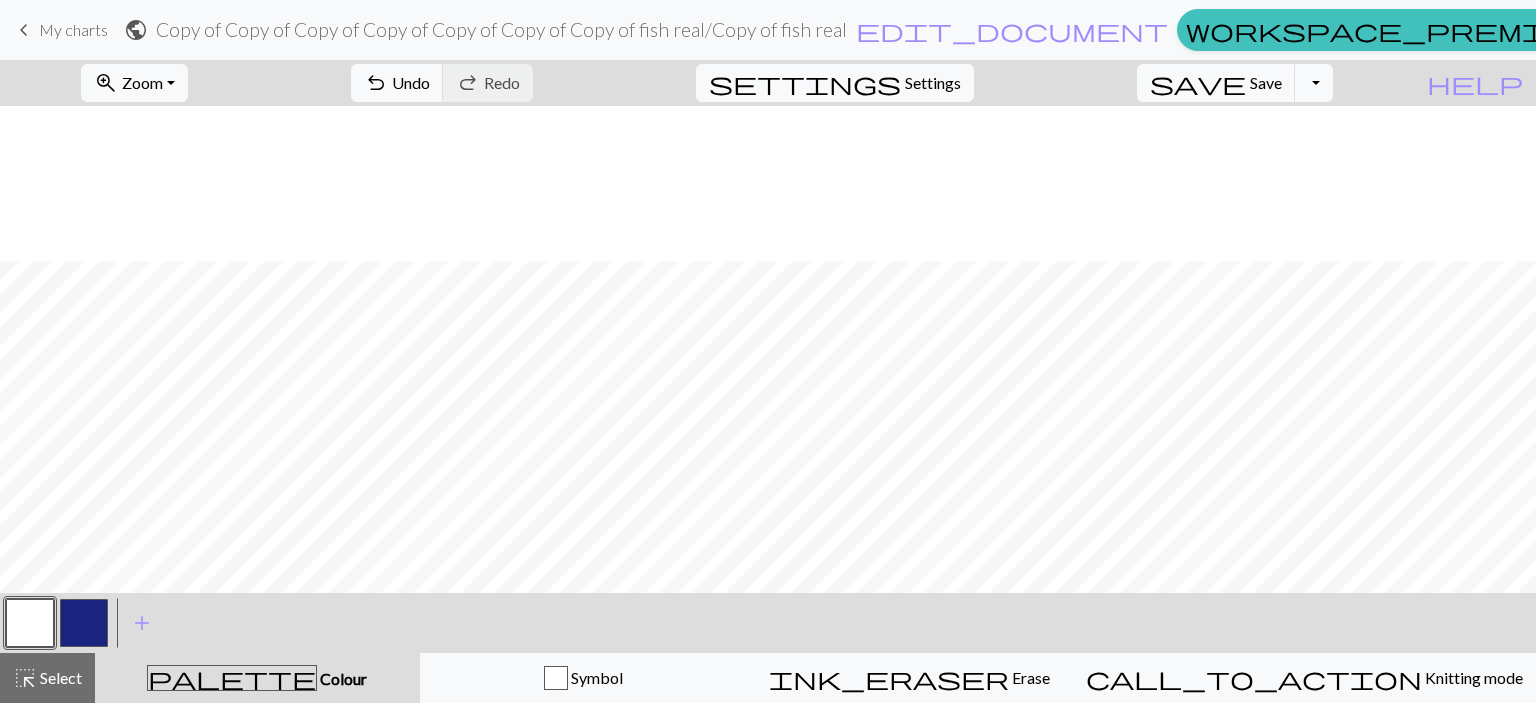 scroll, scrollTop: 742, scrollLeft: 0, axis: vertical 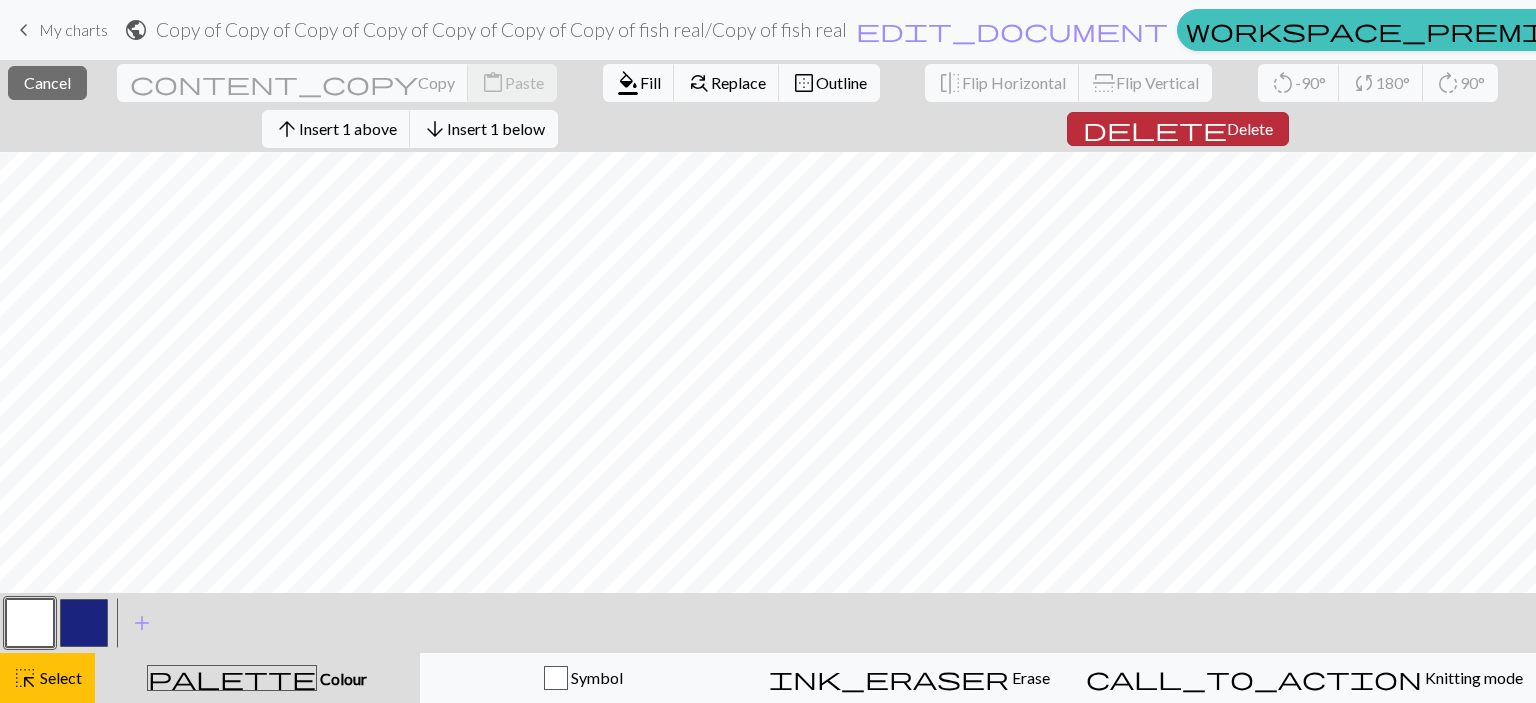 click on "Delete" at bounding box center [1250, 128] 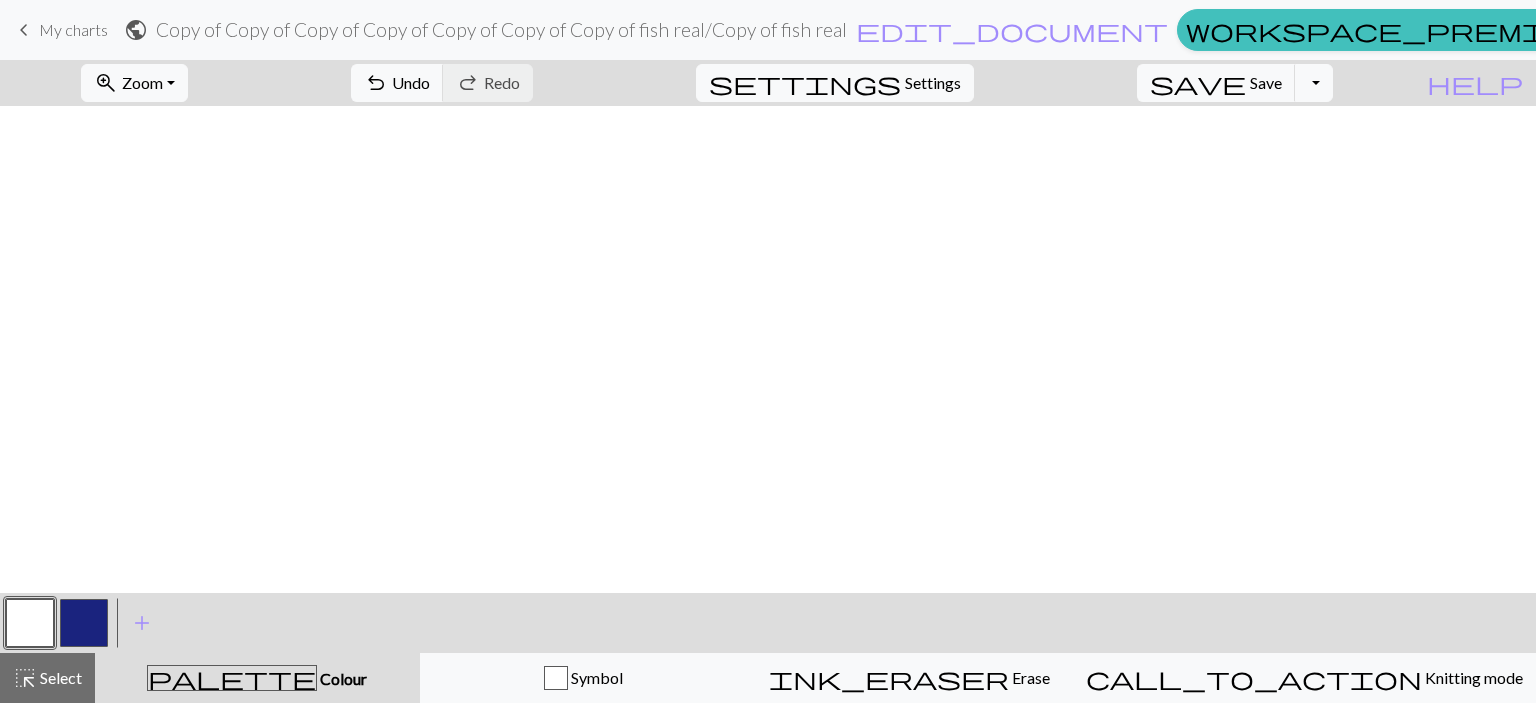 scroll, scrollTop: 0, scrollLeft: 0, axis: both 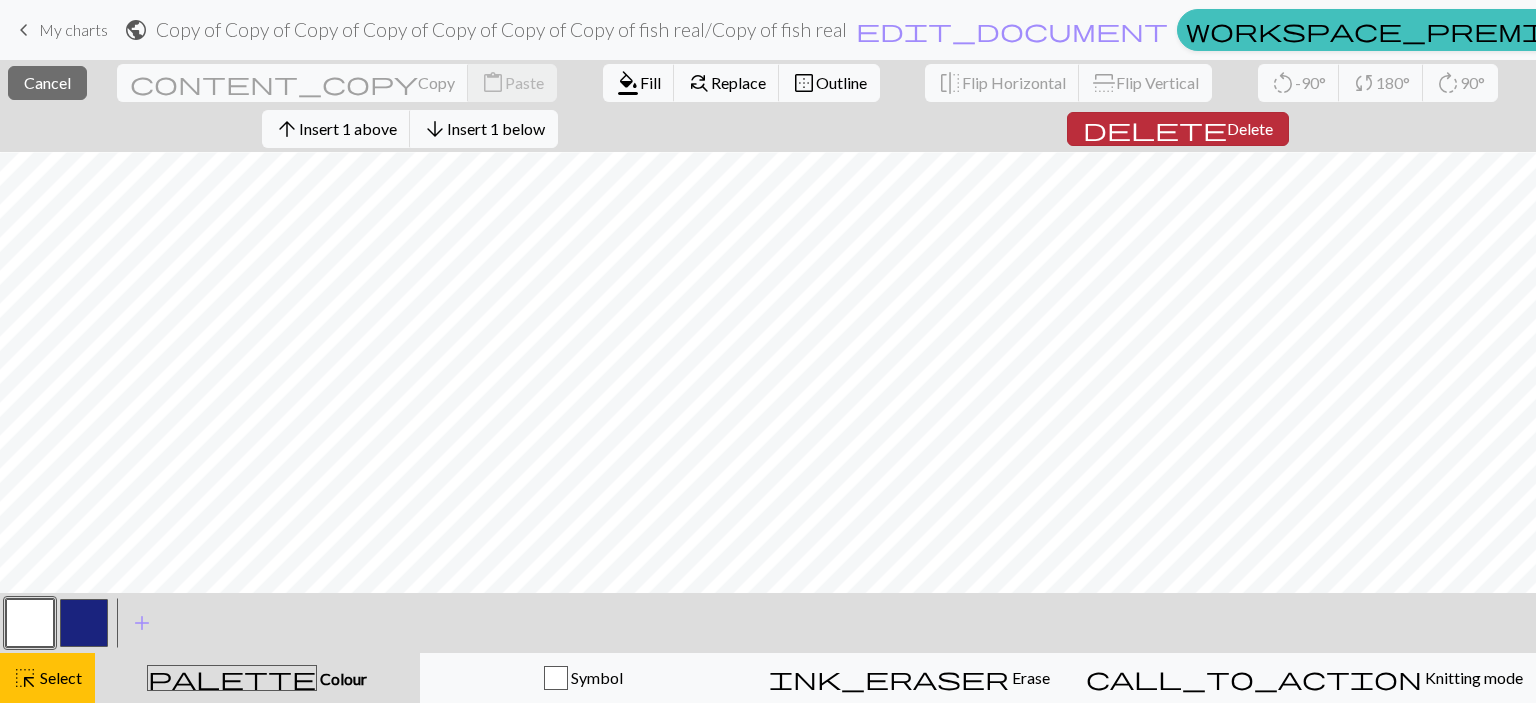 click on "Delete" at bounding box center (1250, 128) 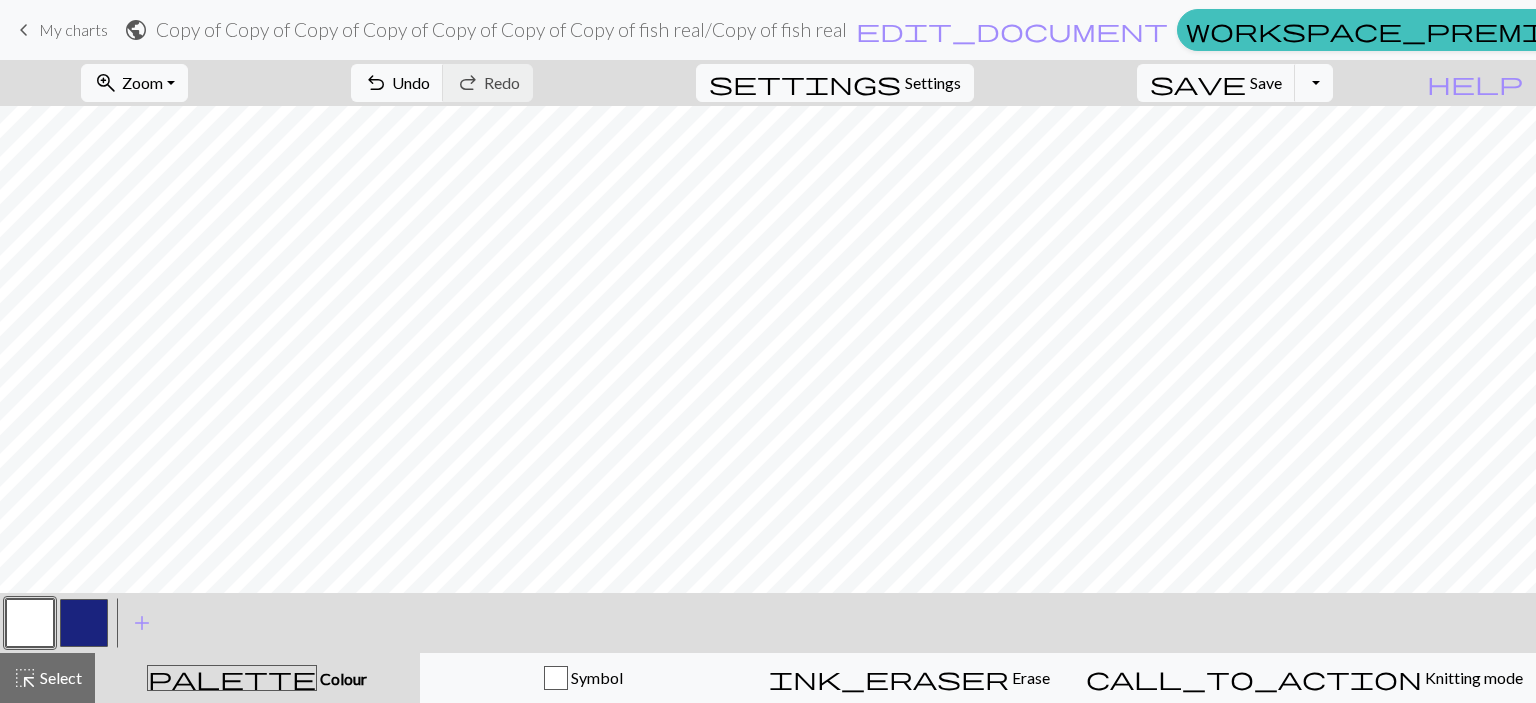 scroll, scrollTop: 484, scrollLeft: 0, axis: vertical 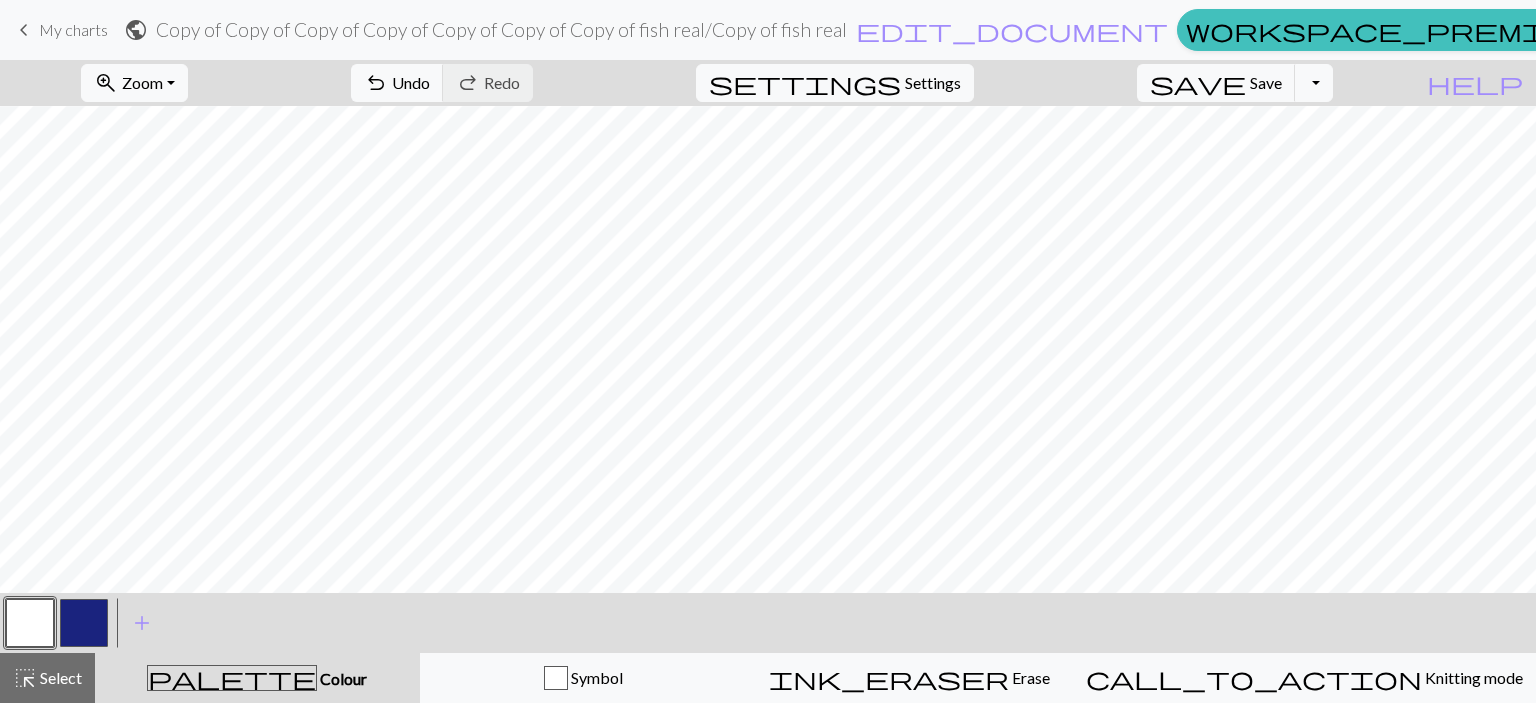 click at bounding box center (84, 623) 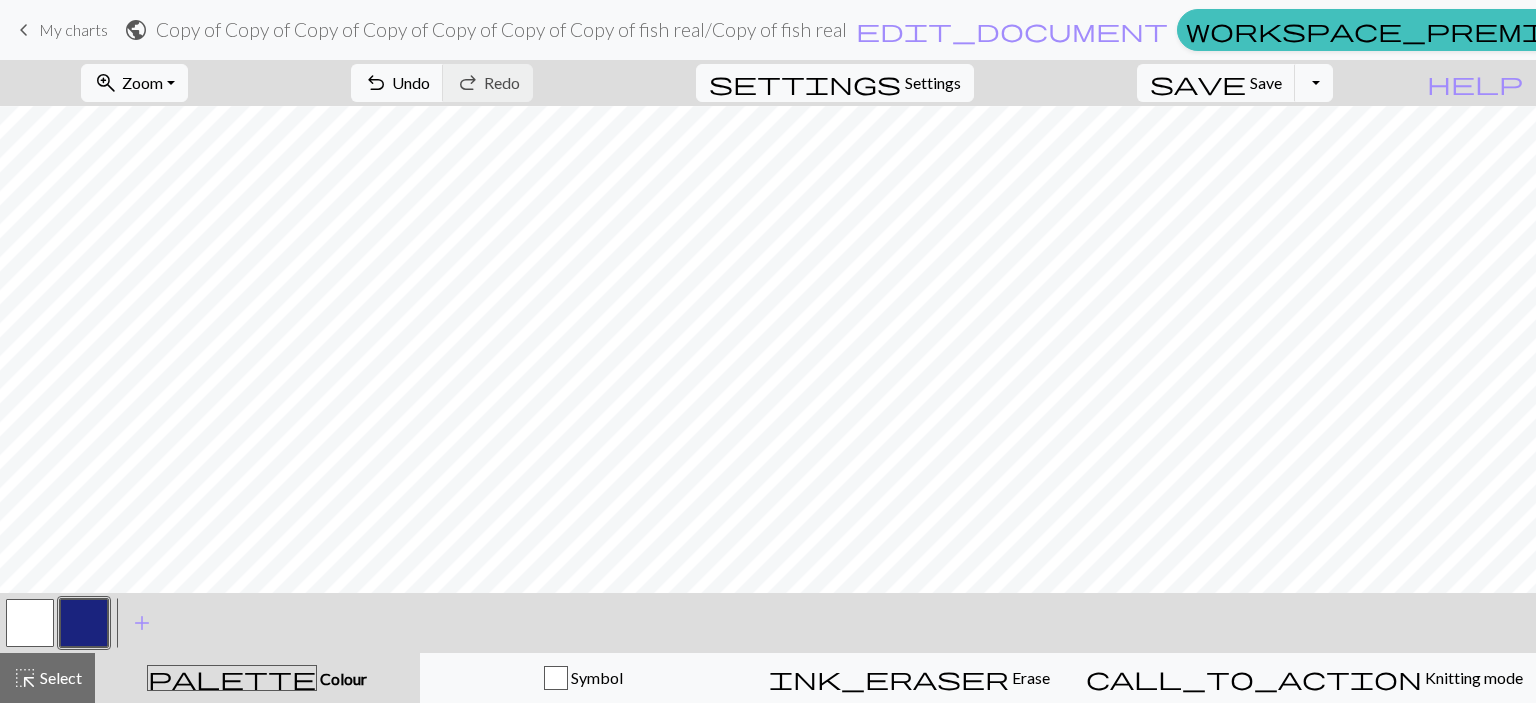 click at bounding box center (30, 623) 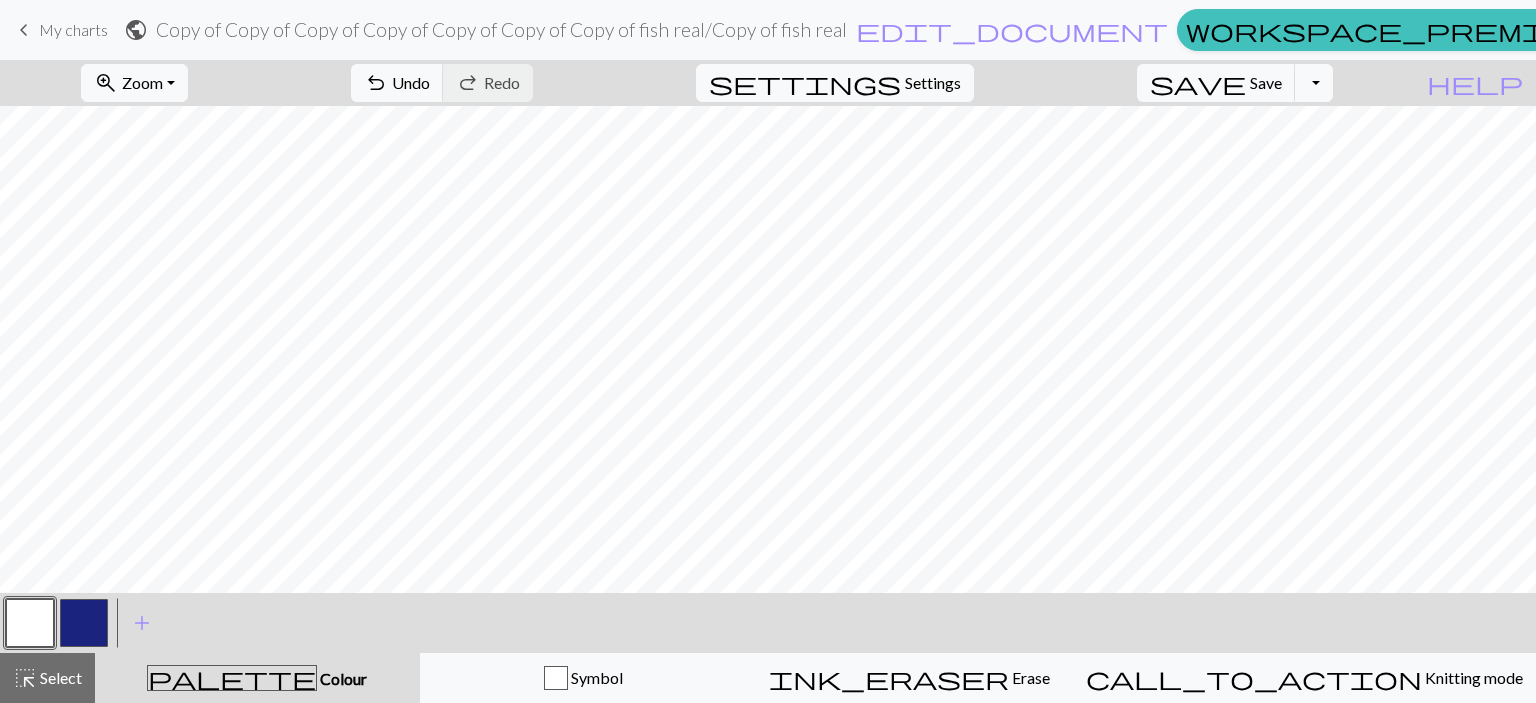 click at bounding box center [84, 623] 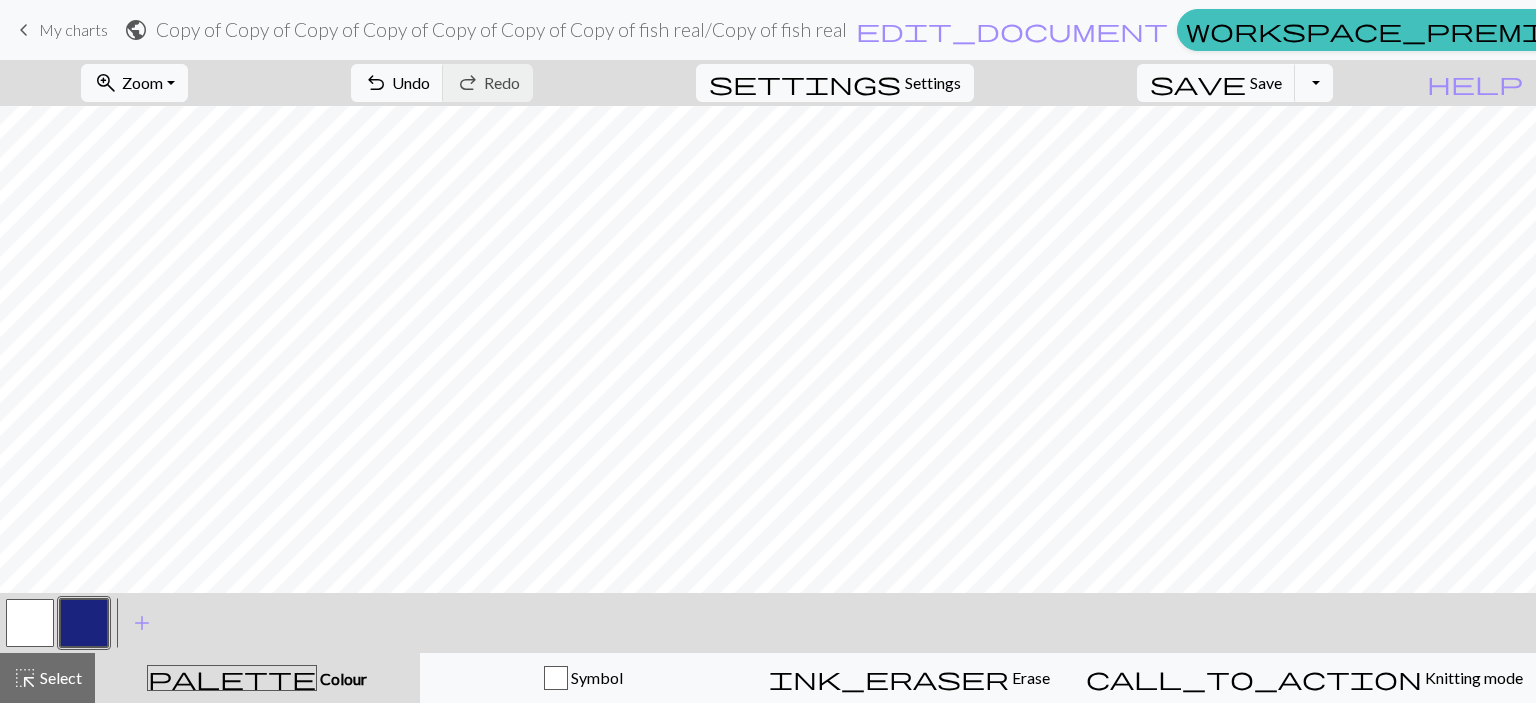 click at bounding box center (30, 623) 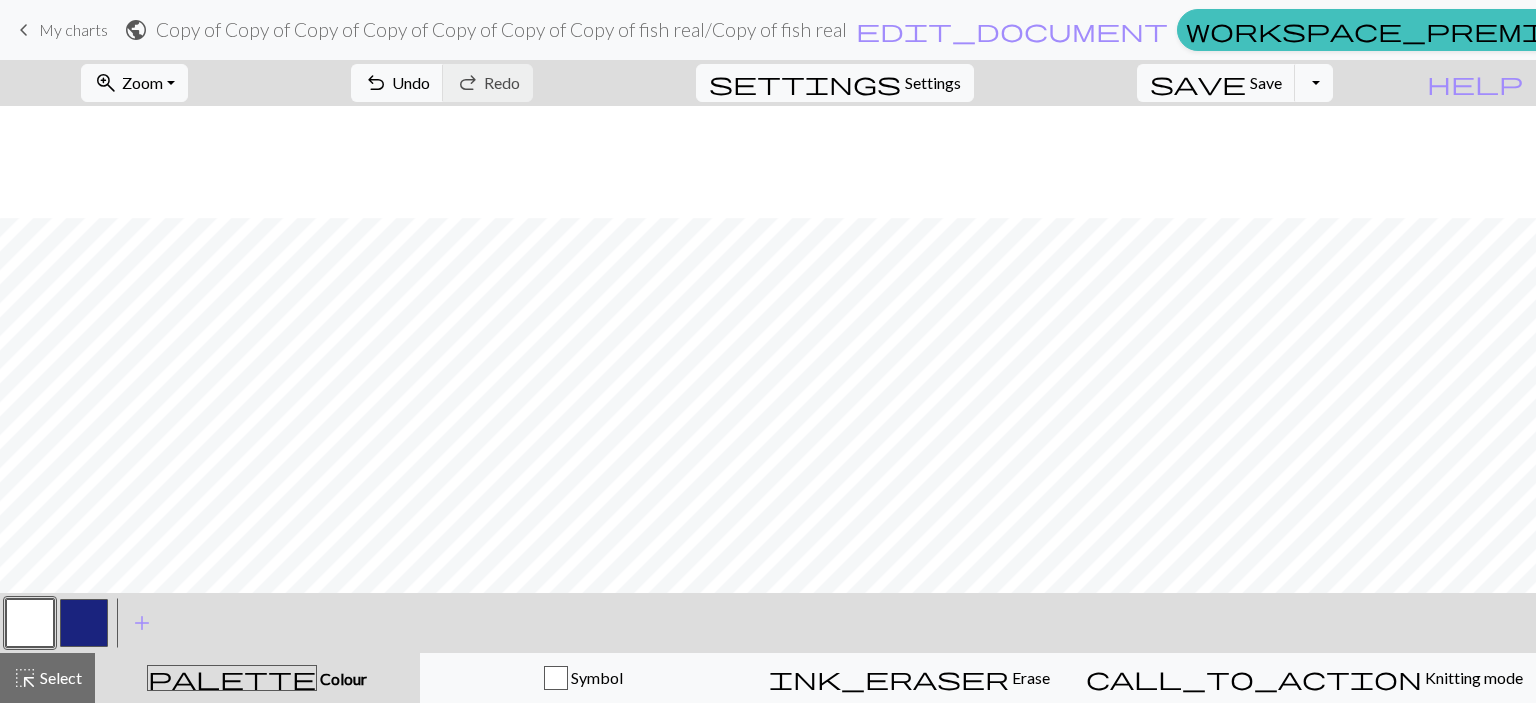 scroll, scrollTop: 538, scrollLeft: 0, axis: vertical 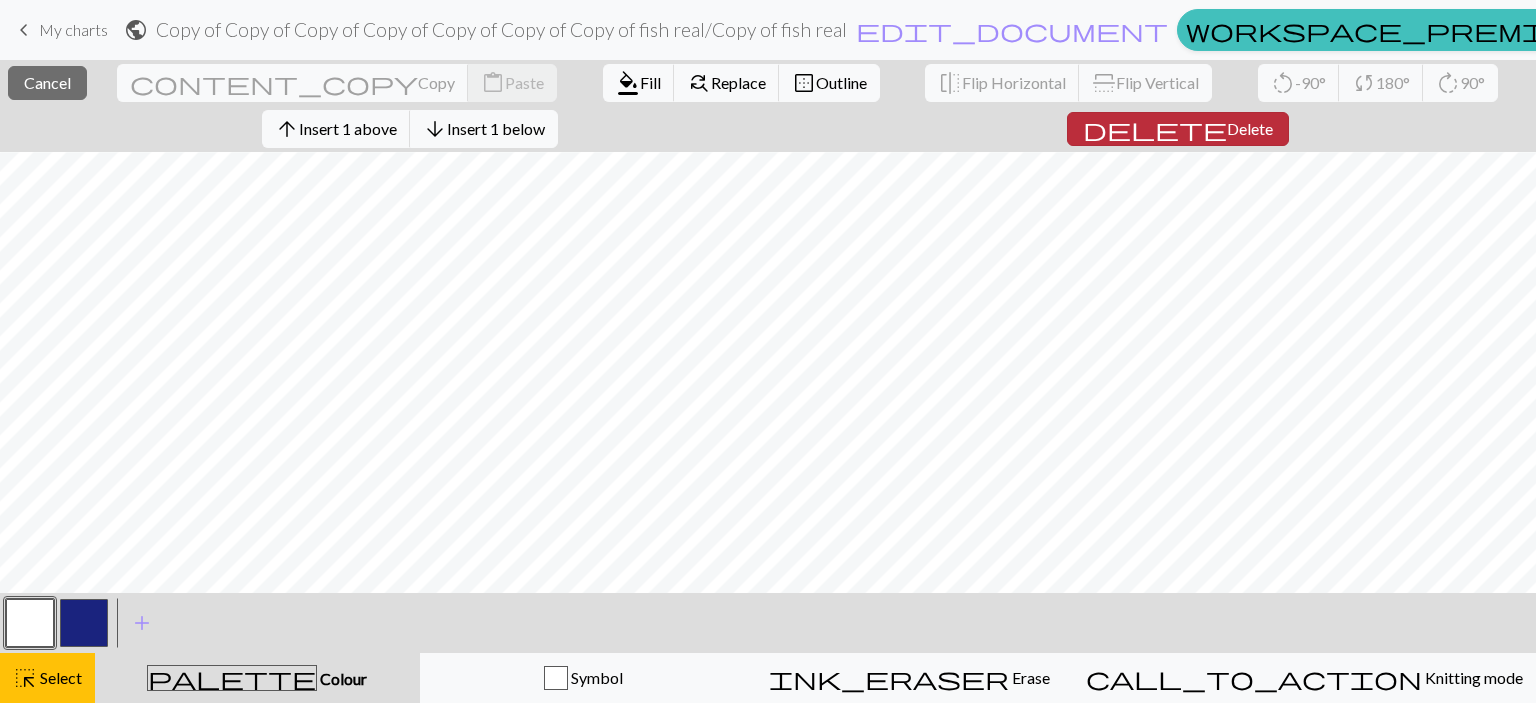 click on "Delete" at bounding box center [1250, 128] 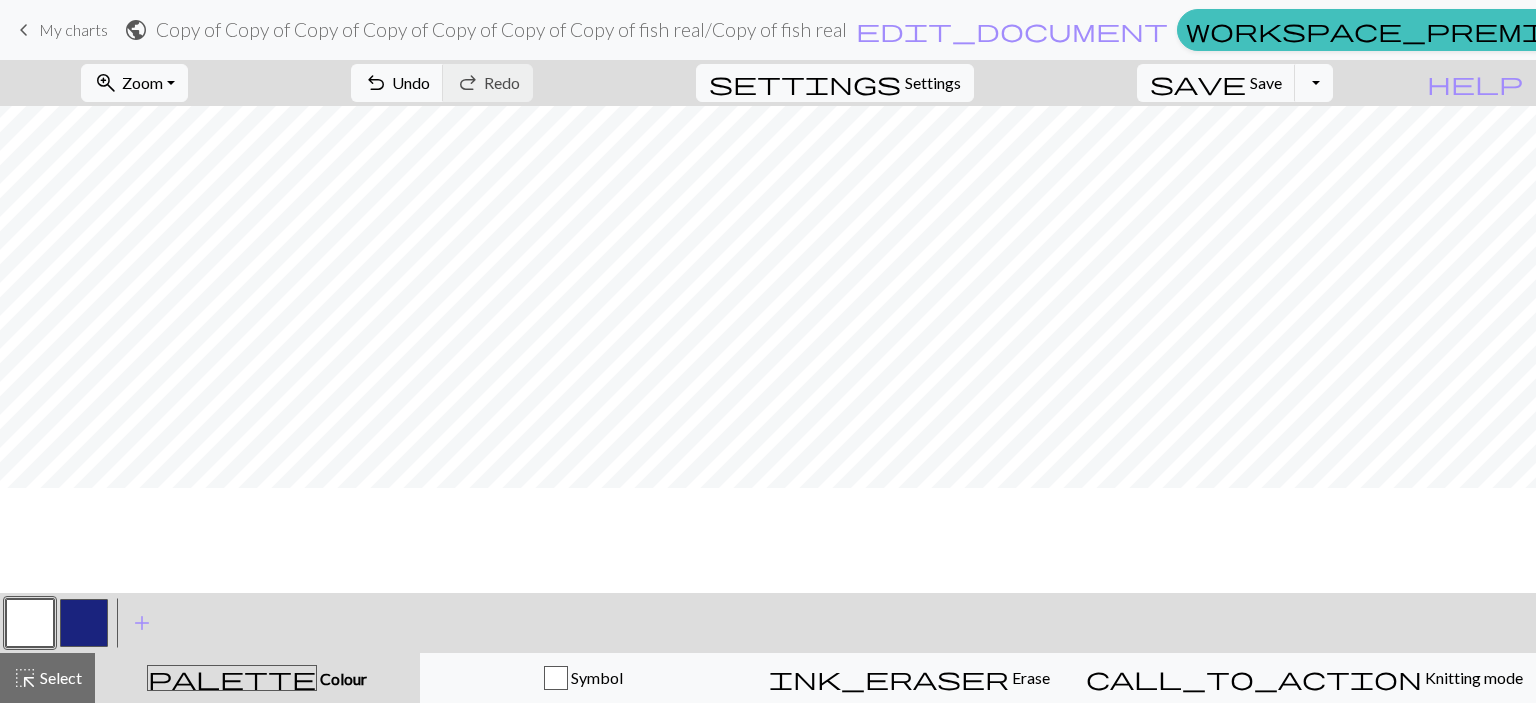 scroll, scrollTop: 462, scrollLeft: 0, axis: vertical 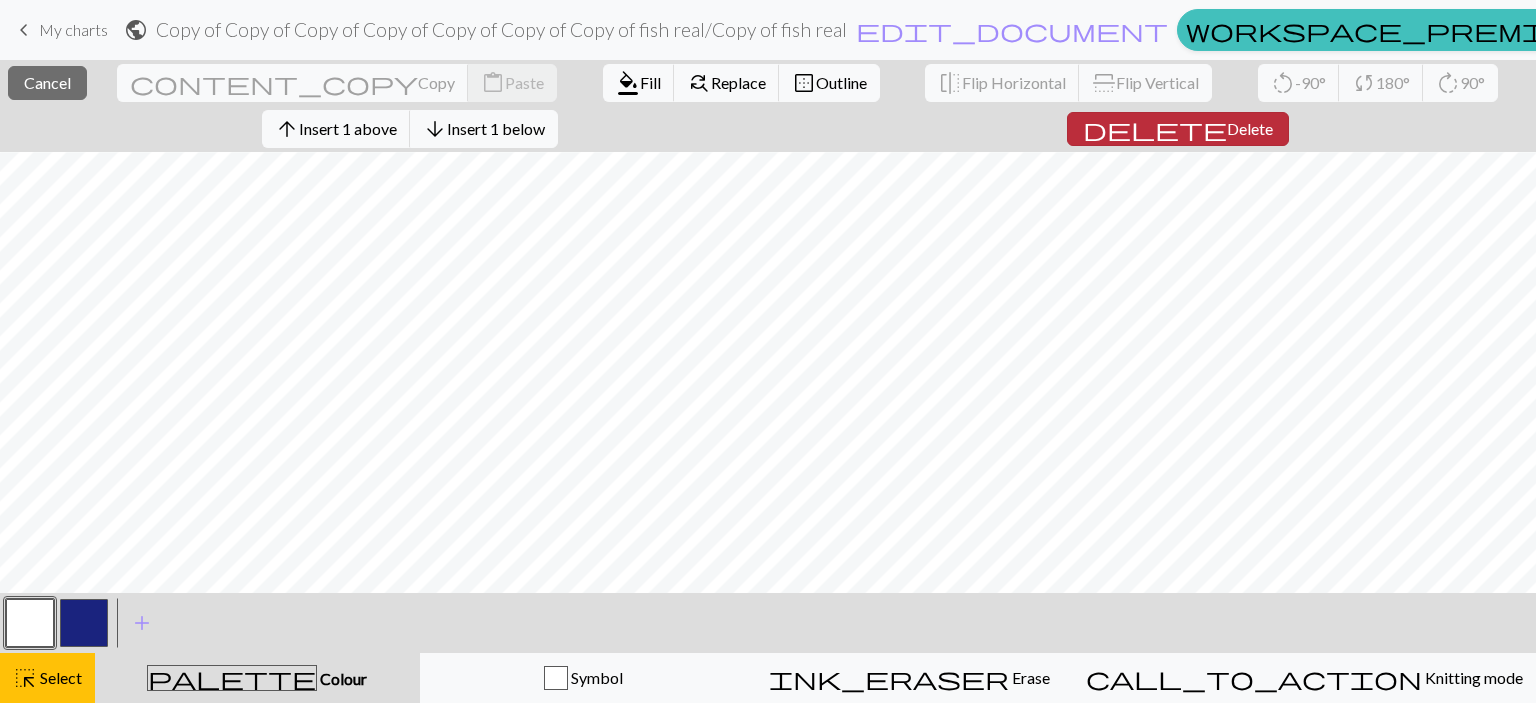 click on "Delete" at bounding box center [1250, 128] 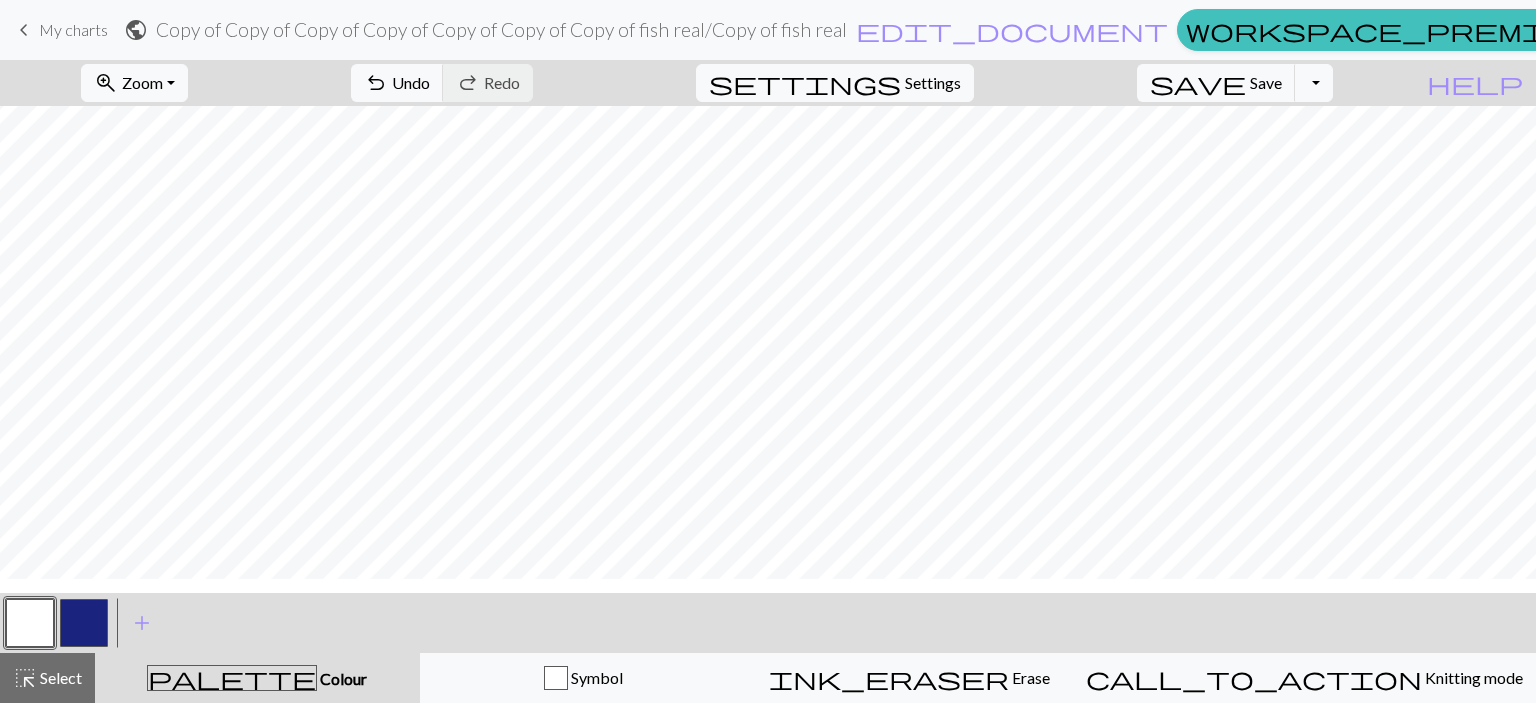 scroll, scrollTop: 210, scrollLeft: 0, axis: vertical 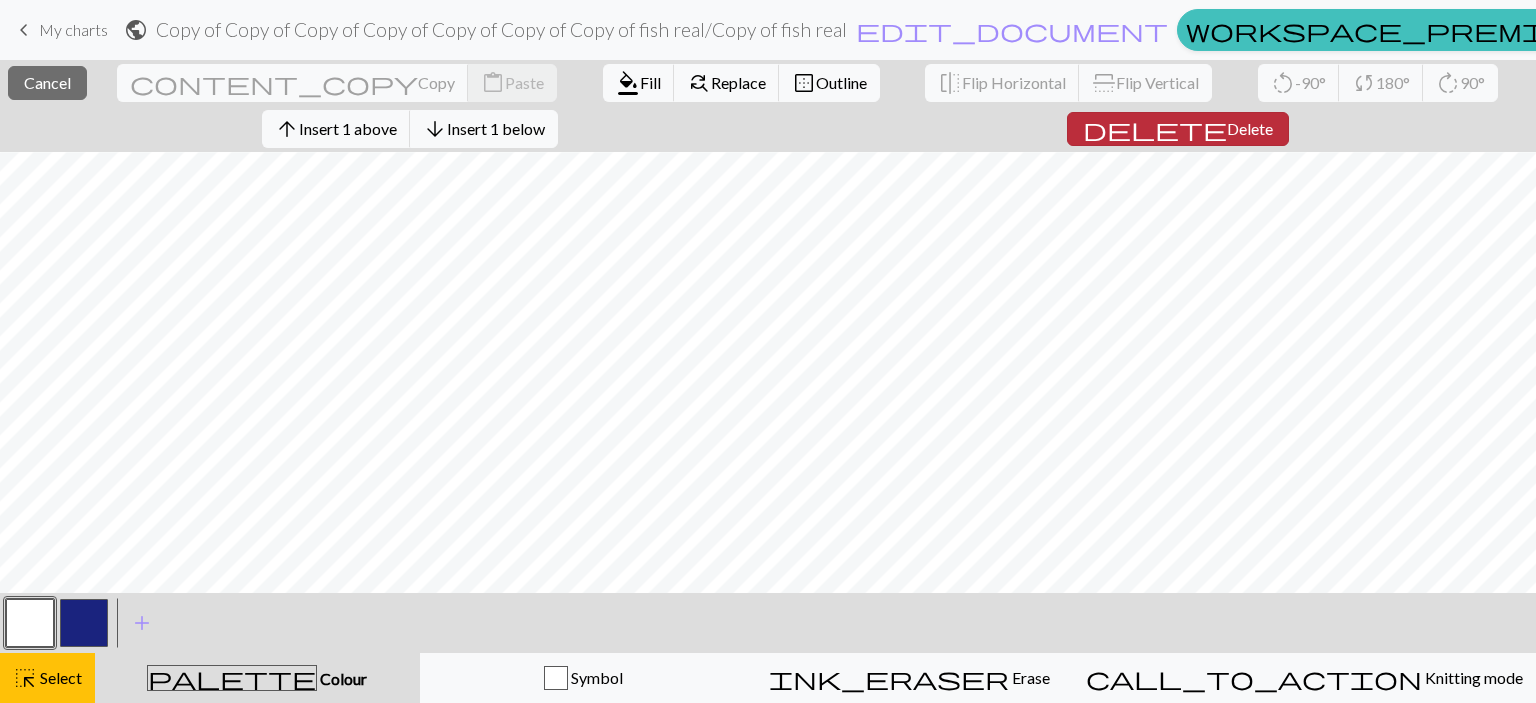 click on "Delete" at bounding box center (1250, 128) 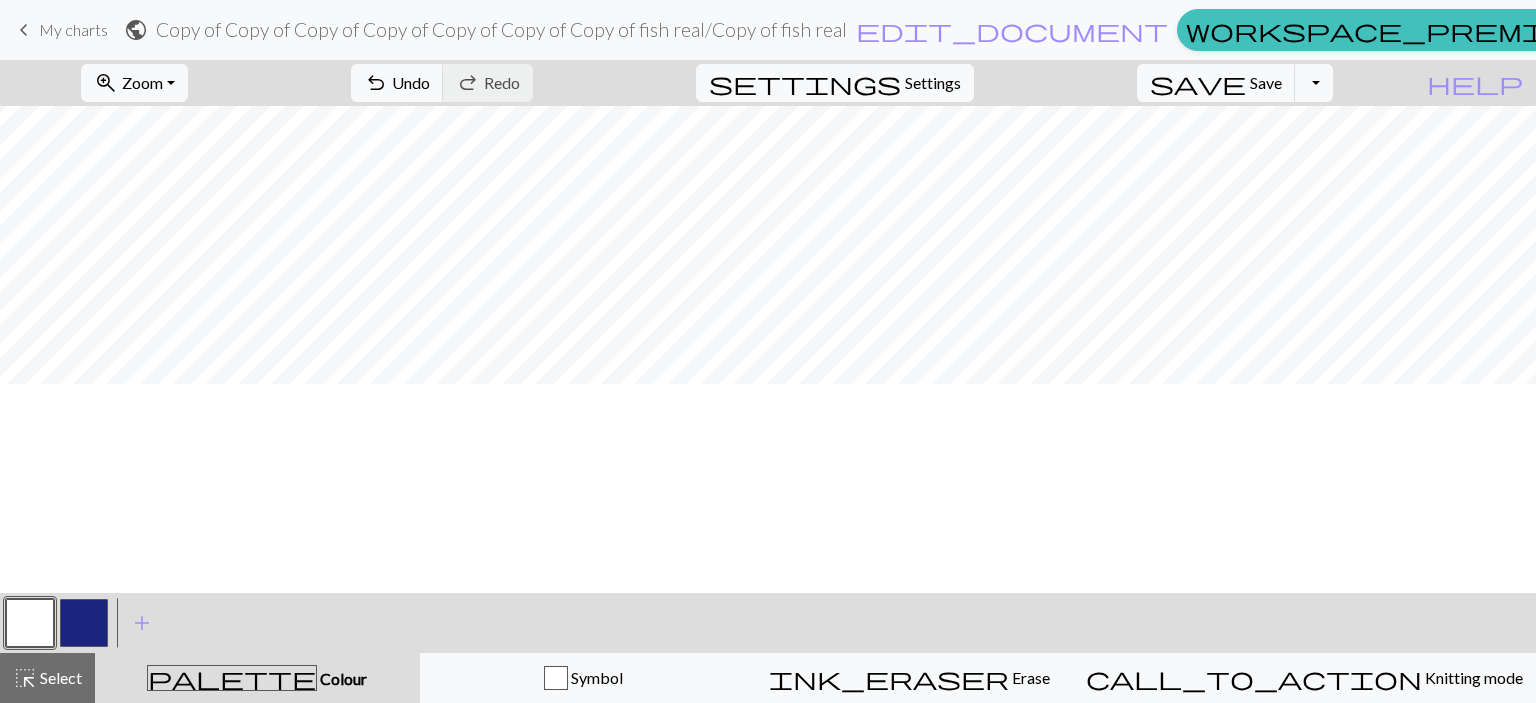 scroll, scrollTop: 0, scrollLeft: 0, axis: both 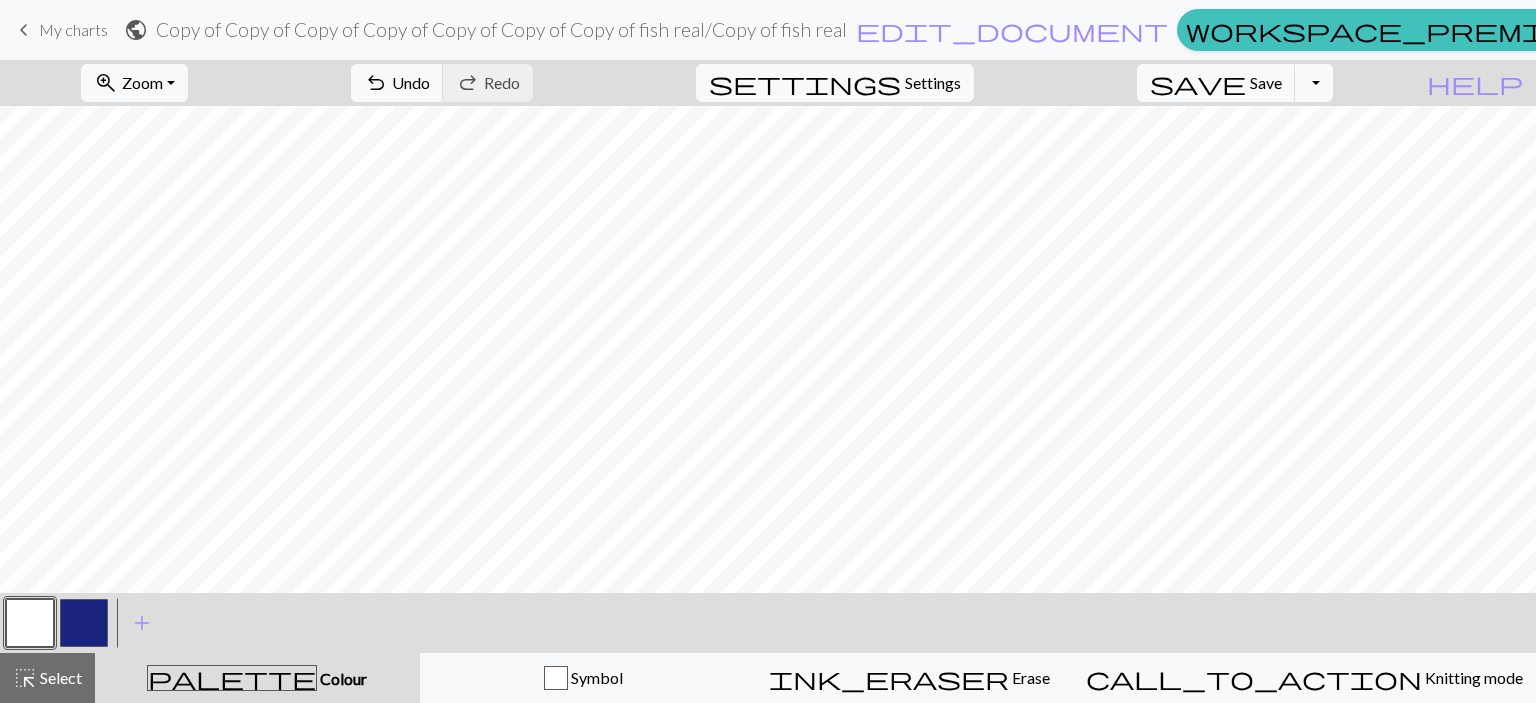 click on "Toggle Dropdown" at bounding box center [1314, 83] 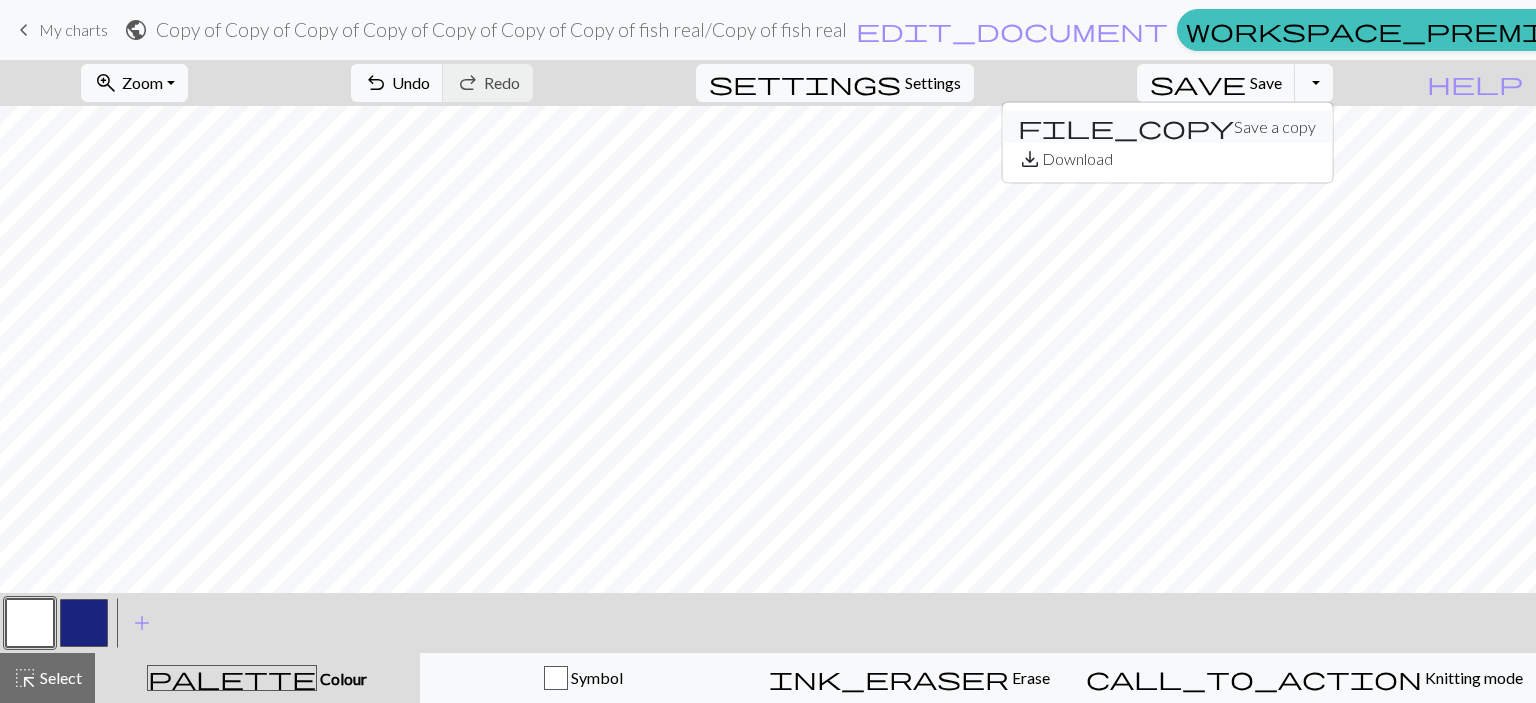click on "file_copy  Save a copy" at bounding box center [1167, 127] 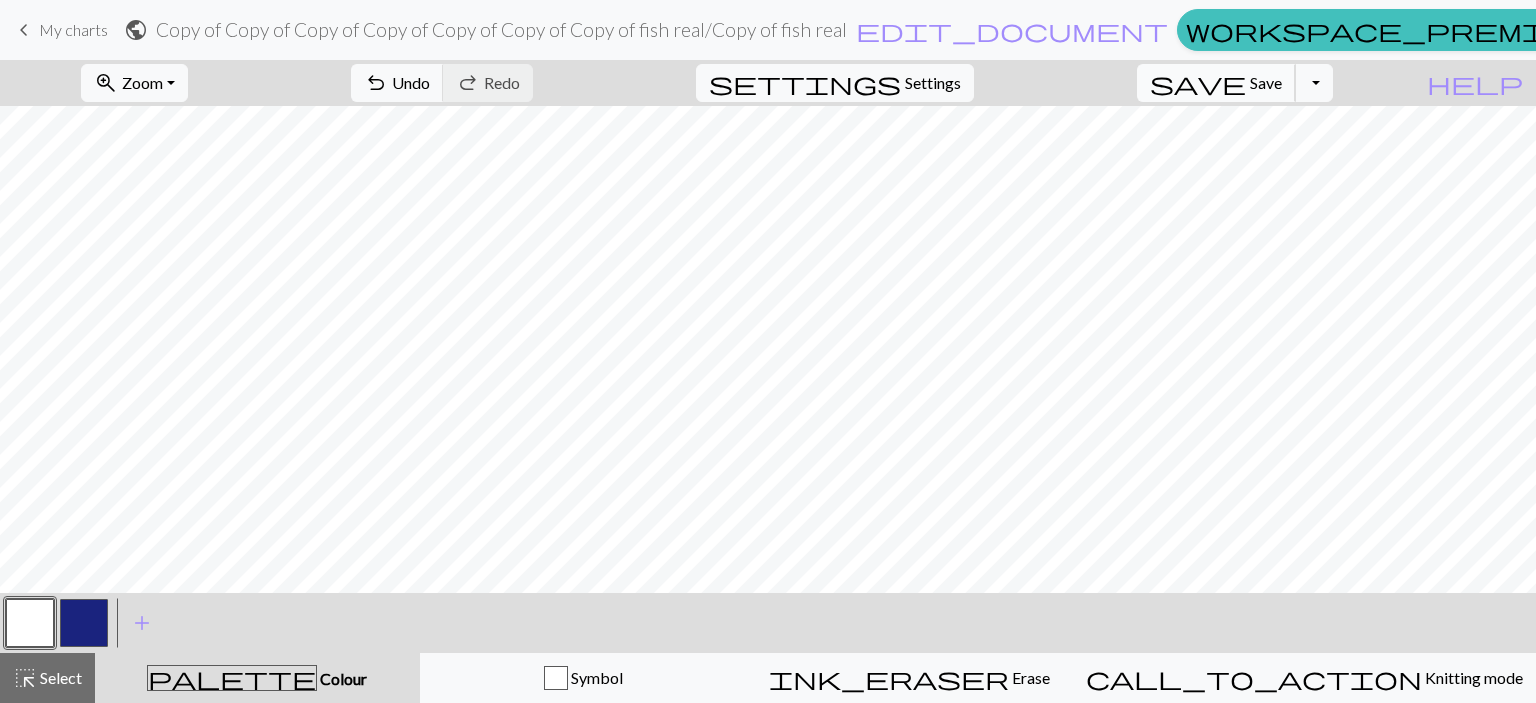 click on "save" at bounding box center [1198, 83] 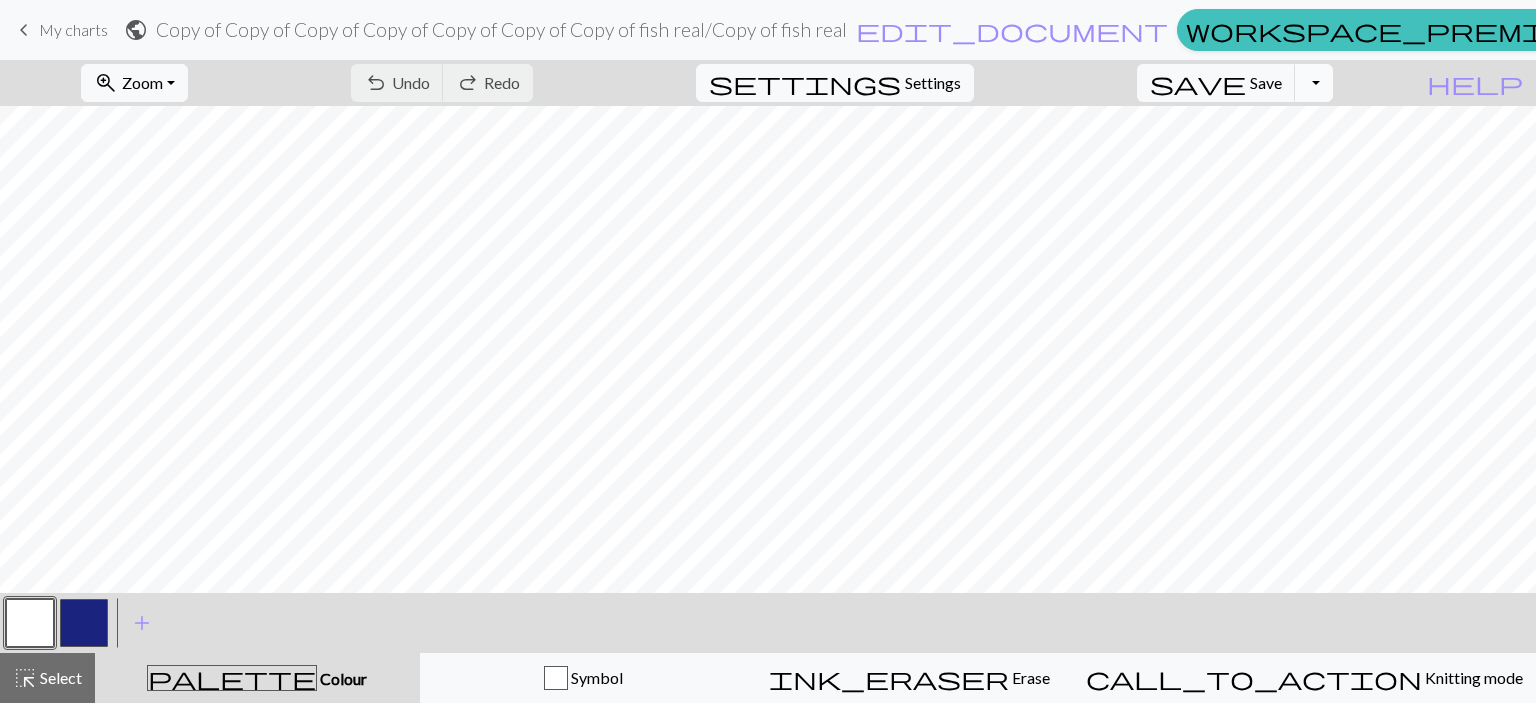click on "Toggle Dropdown" at bounding box center (1314, 83) 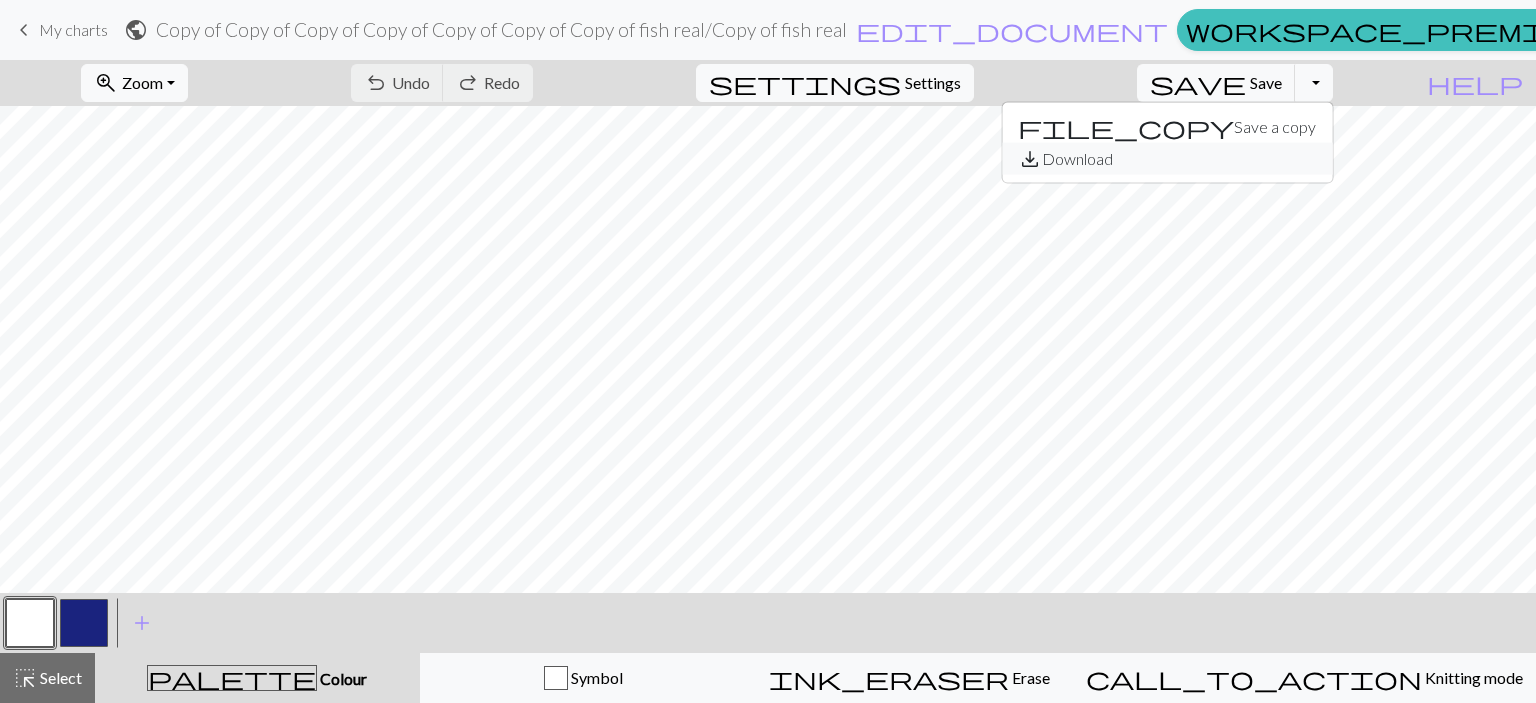 click on "save_alt  Download" at bounding box center [1167, 159] 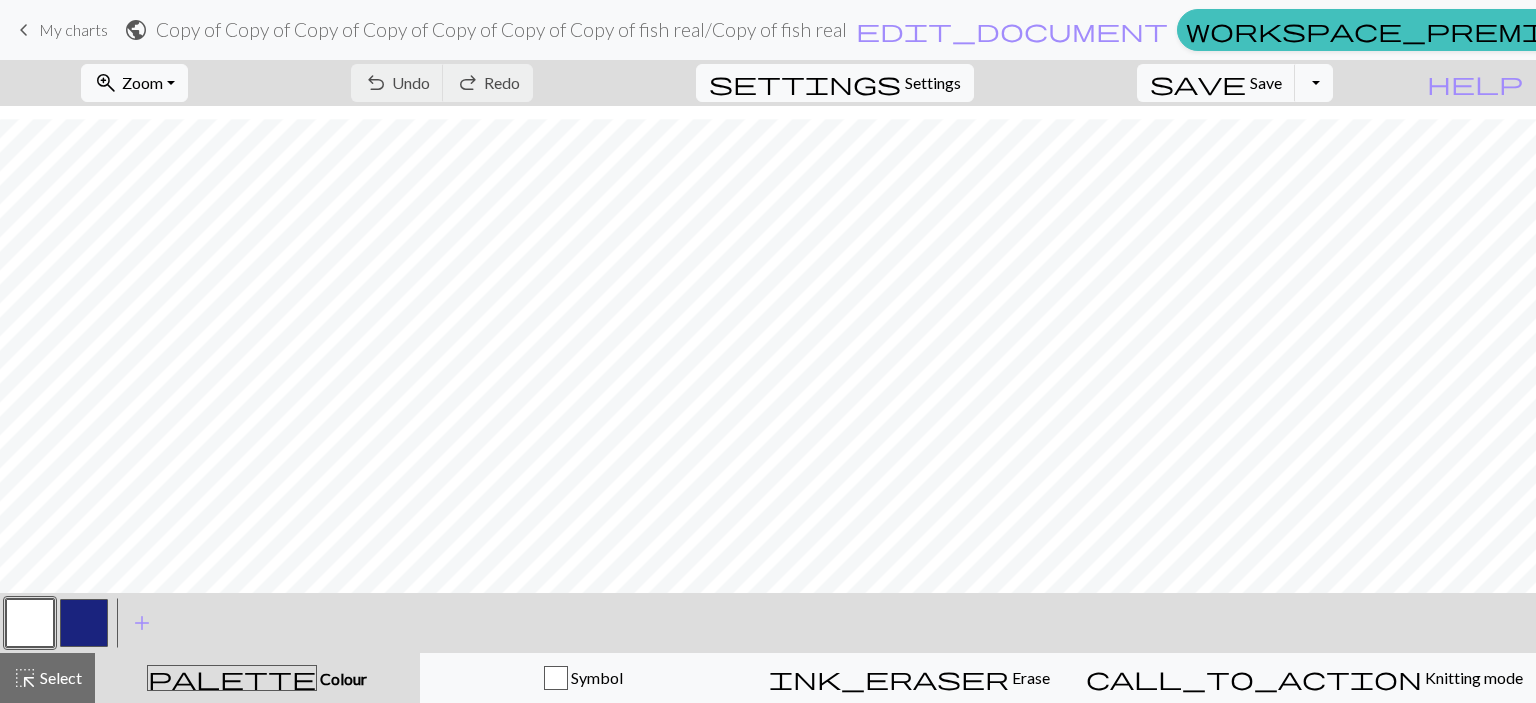 scroll, scrollTop: 642, scrollLeft: 0, axis: vertical 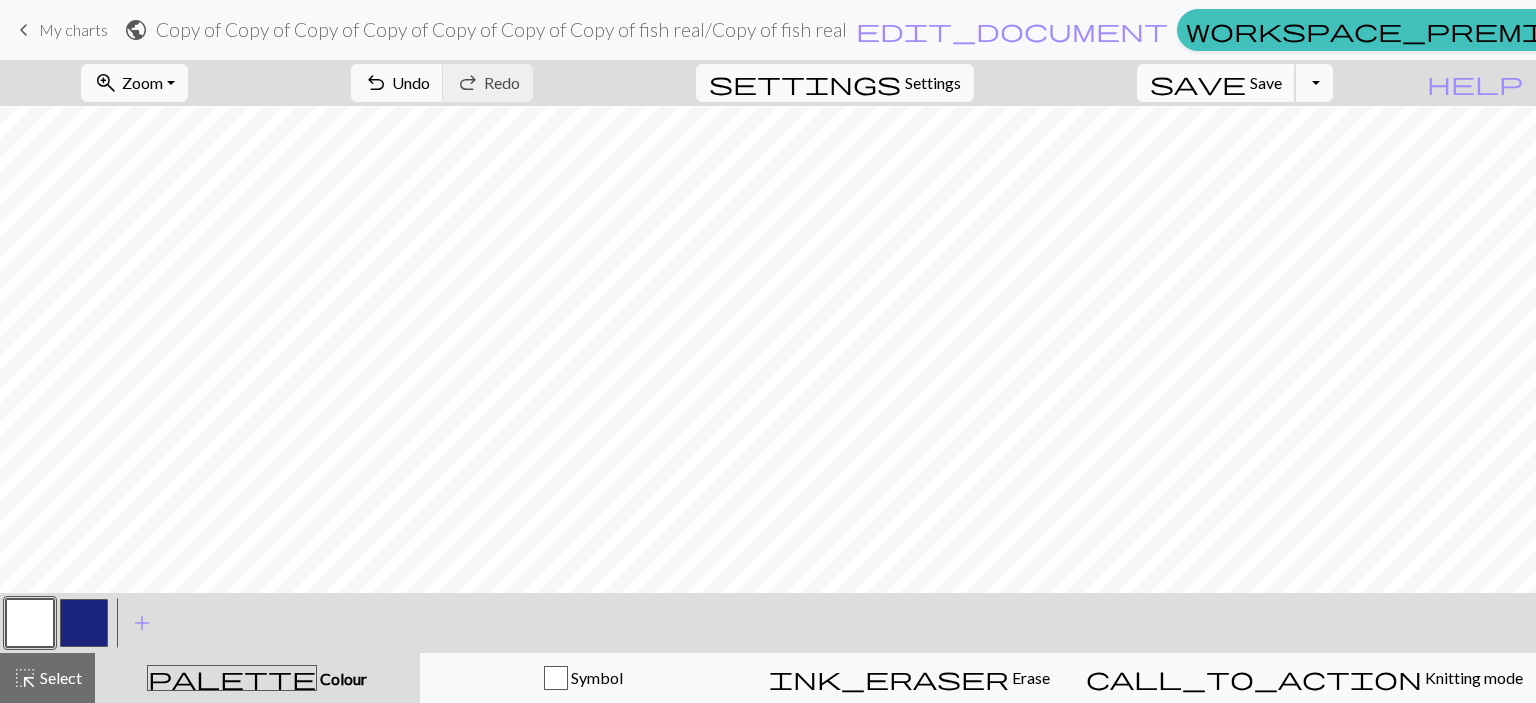 click on "Save" at bounding box center (1266, 82) 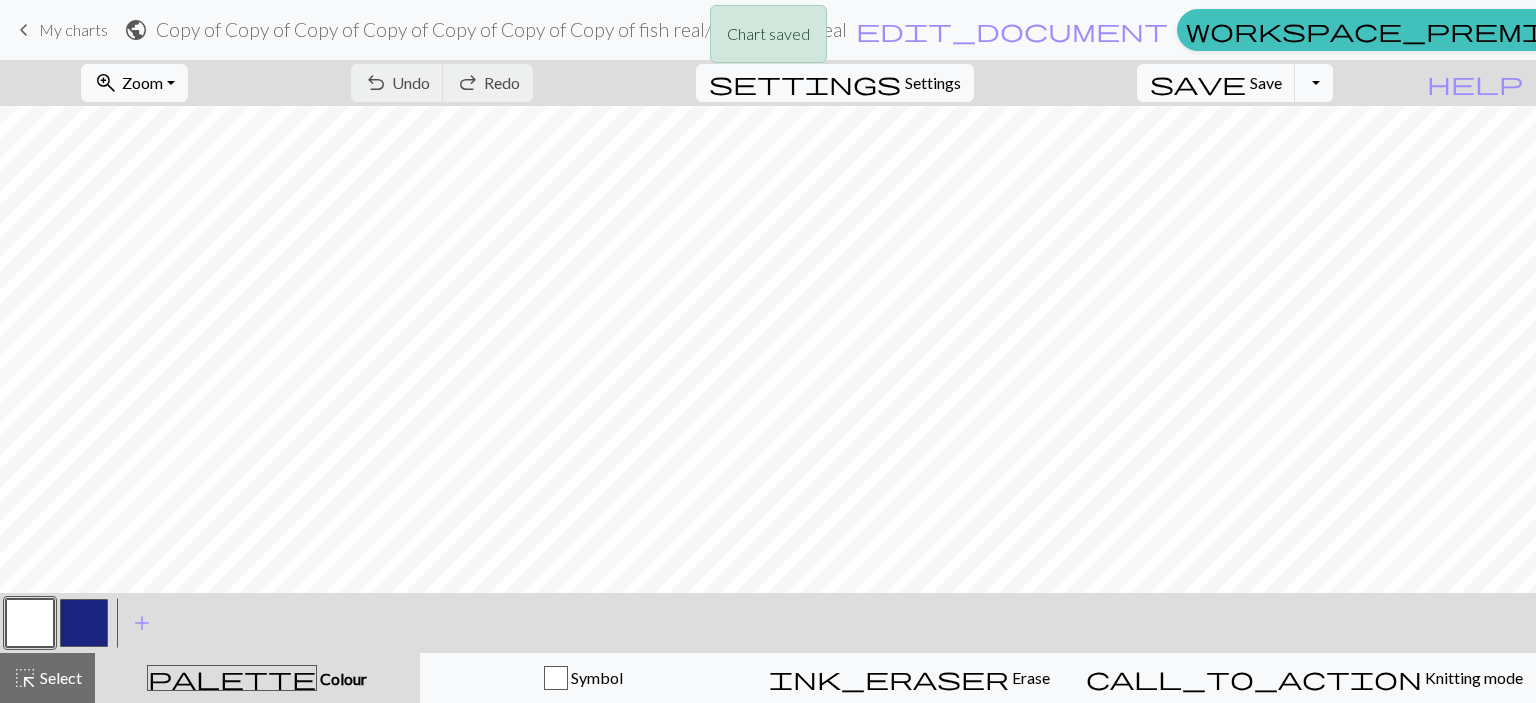 click on "Toggle Dropdown" at bounding box center (1314, 83) 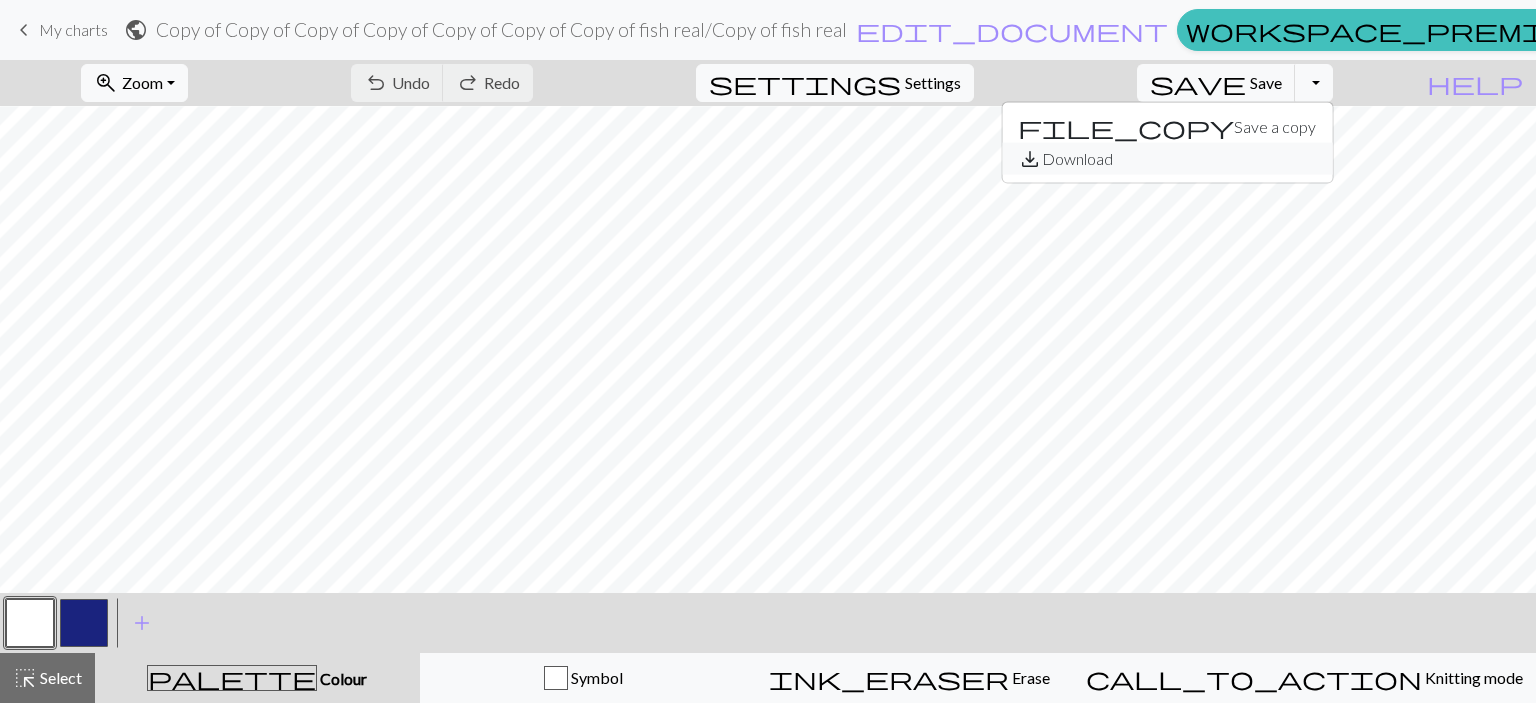 click on "save_alt  Download" at bounding box center (1167, 159) 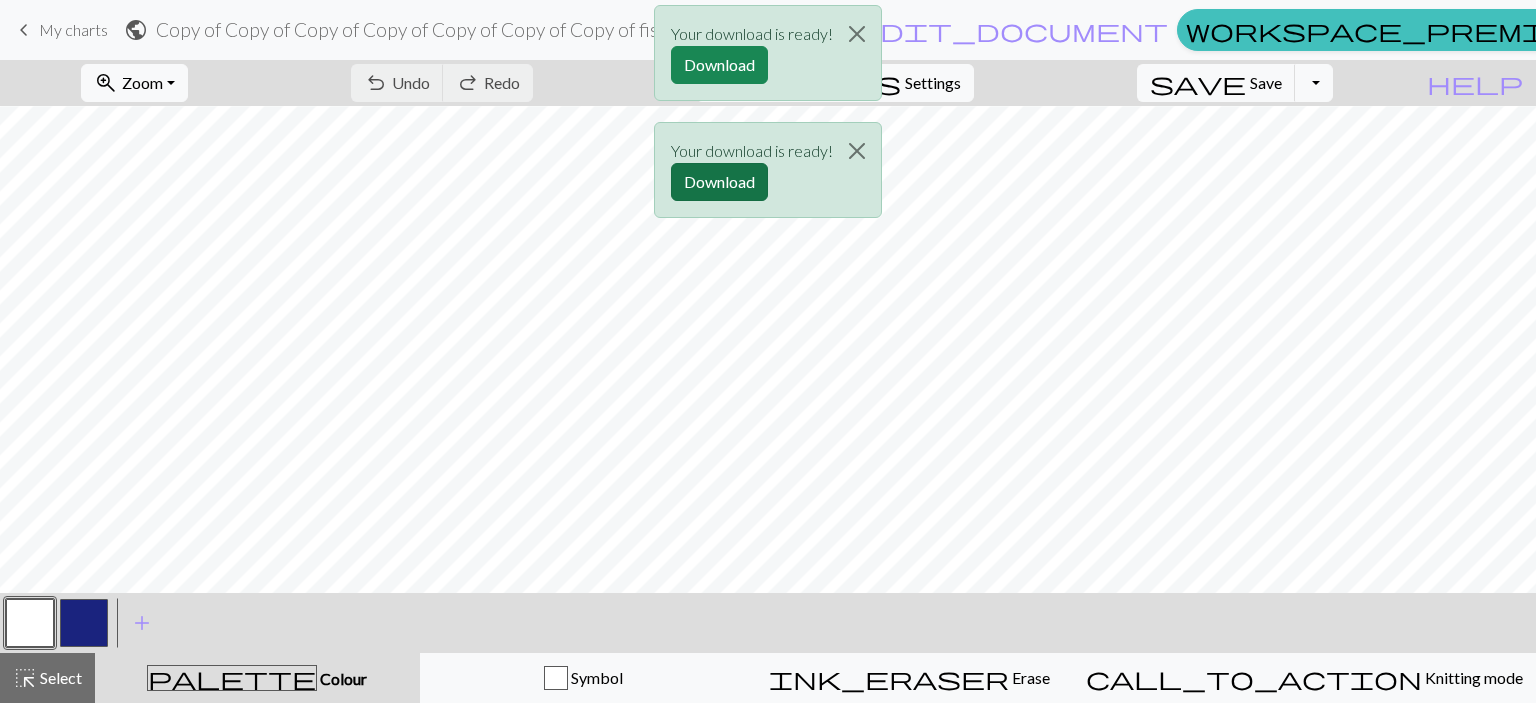 click on "Download" at bounding box center [719, 182] 